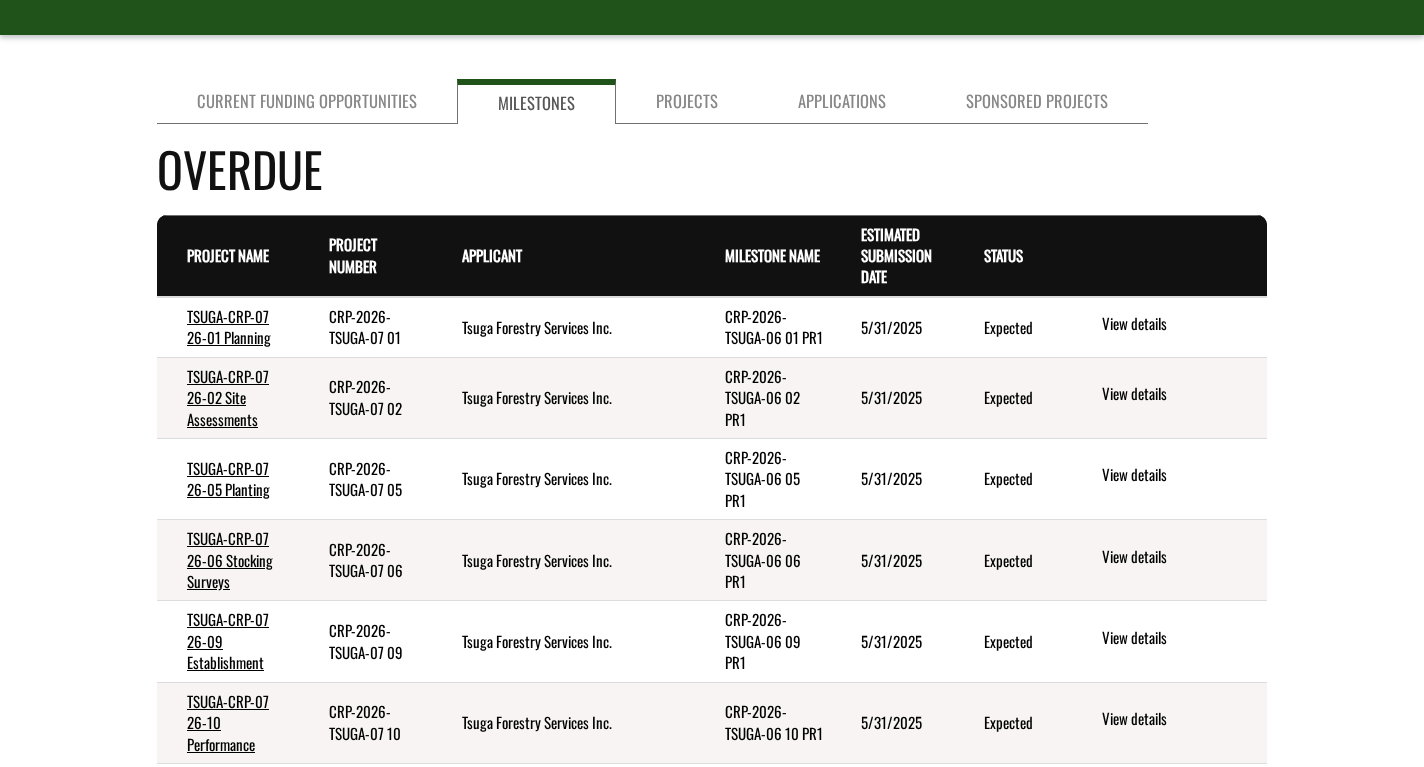 scroll, scrollTop: 204, scrollLeft: 0, axis: vertical 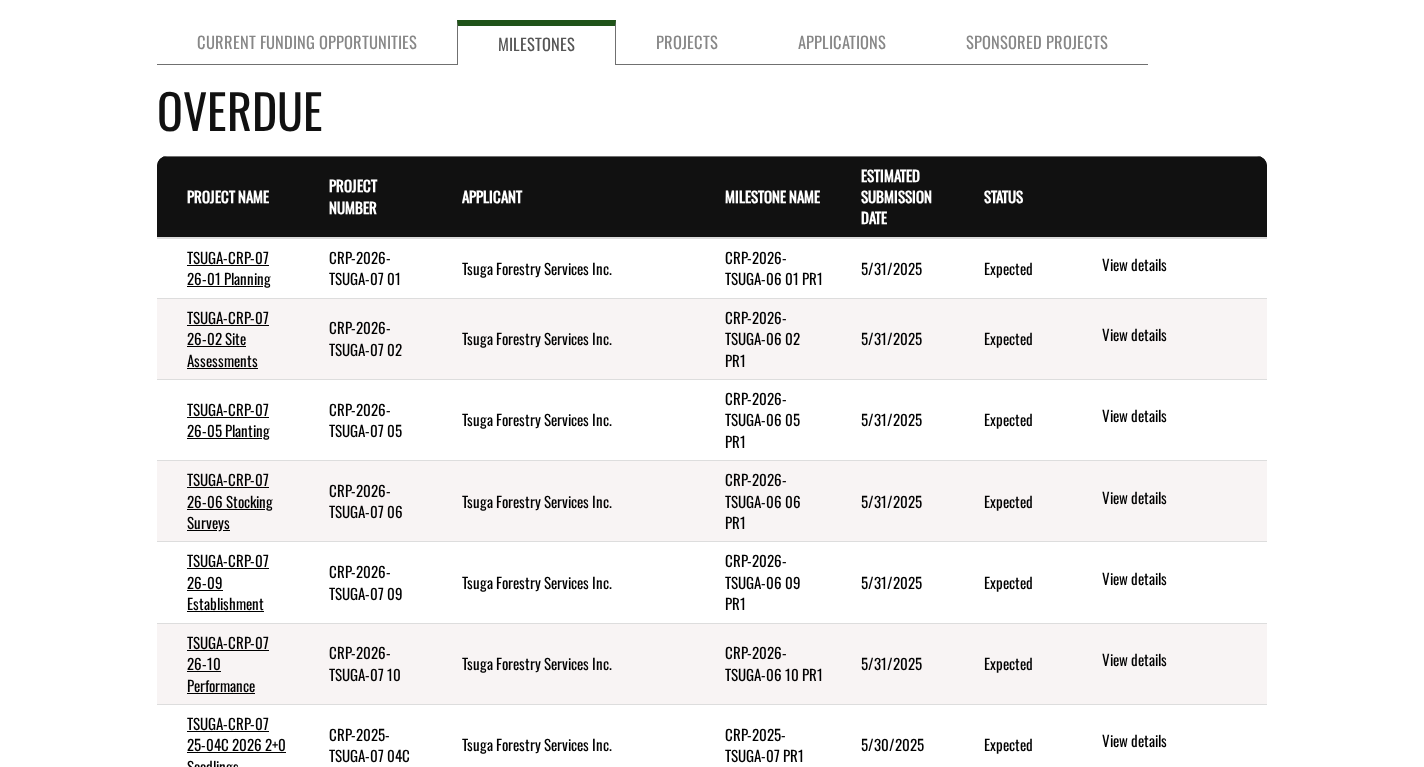 click on "Search Results
Name  . sort ascending Program . sort descending Description . sort descending [ORG] RFEOI (Vegetation Management) July 2025 [ORG] Program Request for Expressions of Interest (RFEOI) in the [ORG] Program, for the vegetation management / fuel modification discipline. Start an Application [ORG] RFP (Non-Vegetation) - July 2025 [ORG] Program Request for Proposals (RFP) in the [ORG] Program, for non-vegetation management disciplines: Emergency Planning, Public Education, Interagency Co-operation, Cross-Training, Legislation and Development Controls. Start an Application [ORG] Submissions Forest Resource Improvement Program Start an Application
There are no records to display.
To see records displayed here, choose preview." at bounding box center (712, 1409) 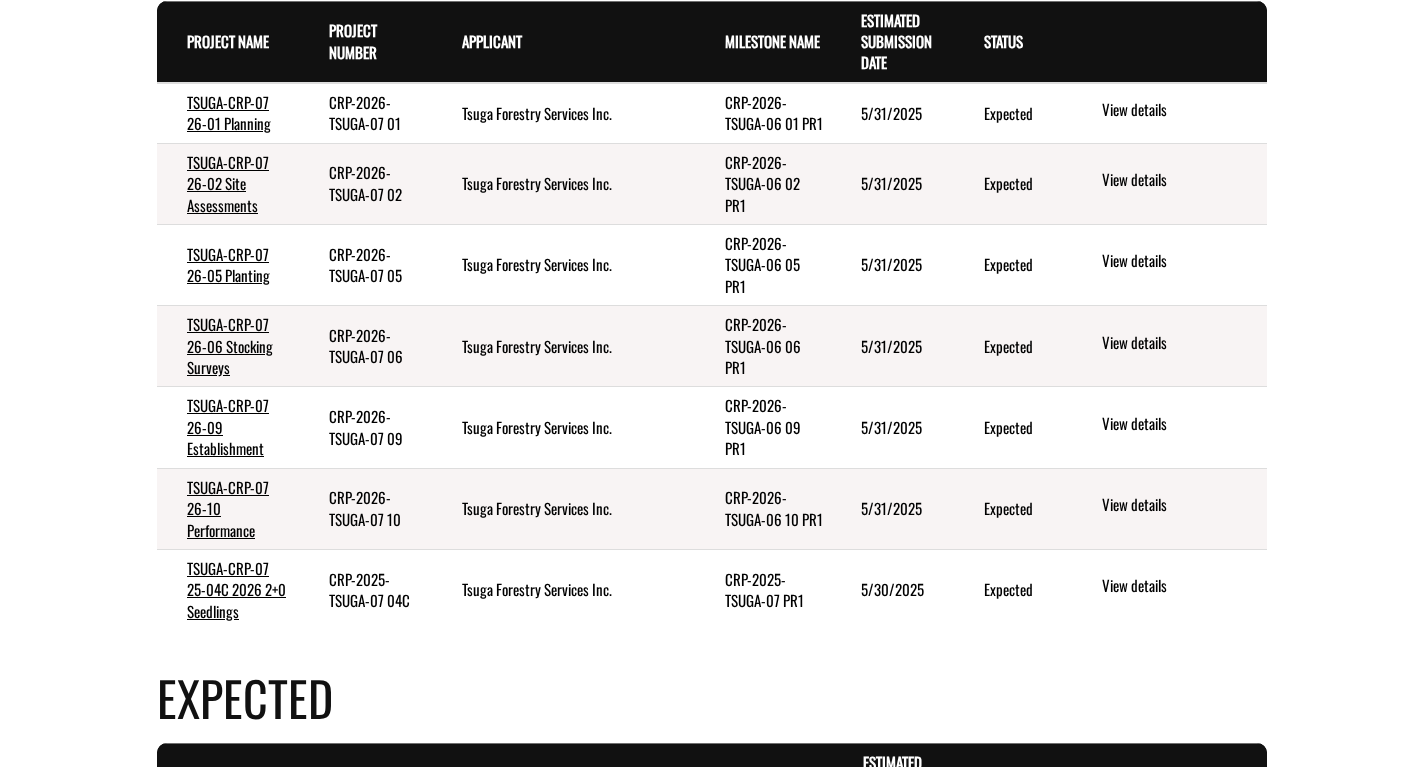 scroll, scrollTop: 408, scrollLeft: 0, axis: vertical 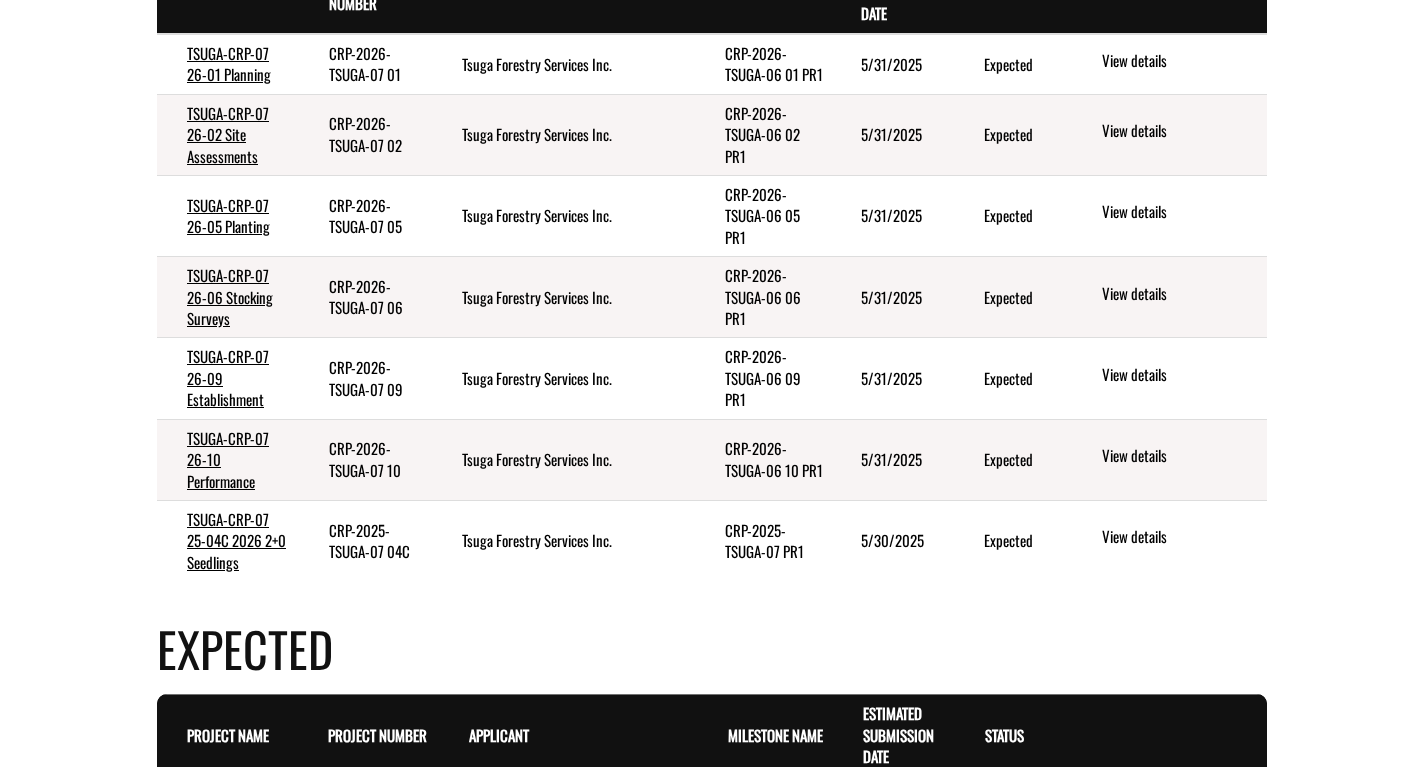 click on "CRP-2025-TSUGA-07 PR1" at bounding box center [763, 541] 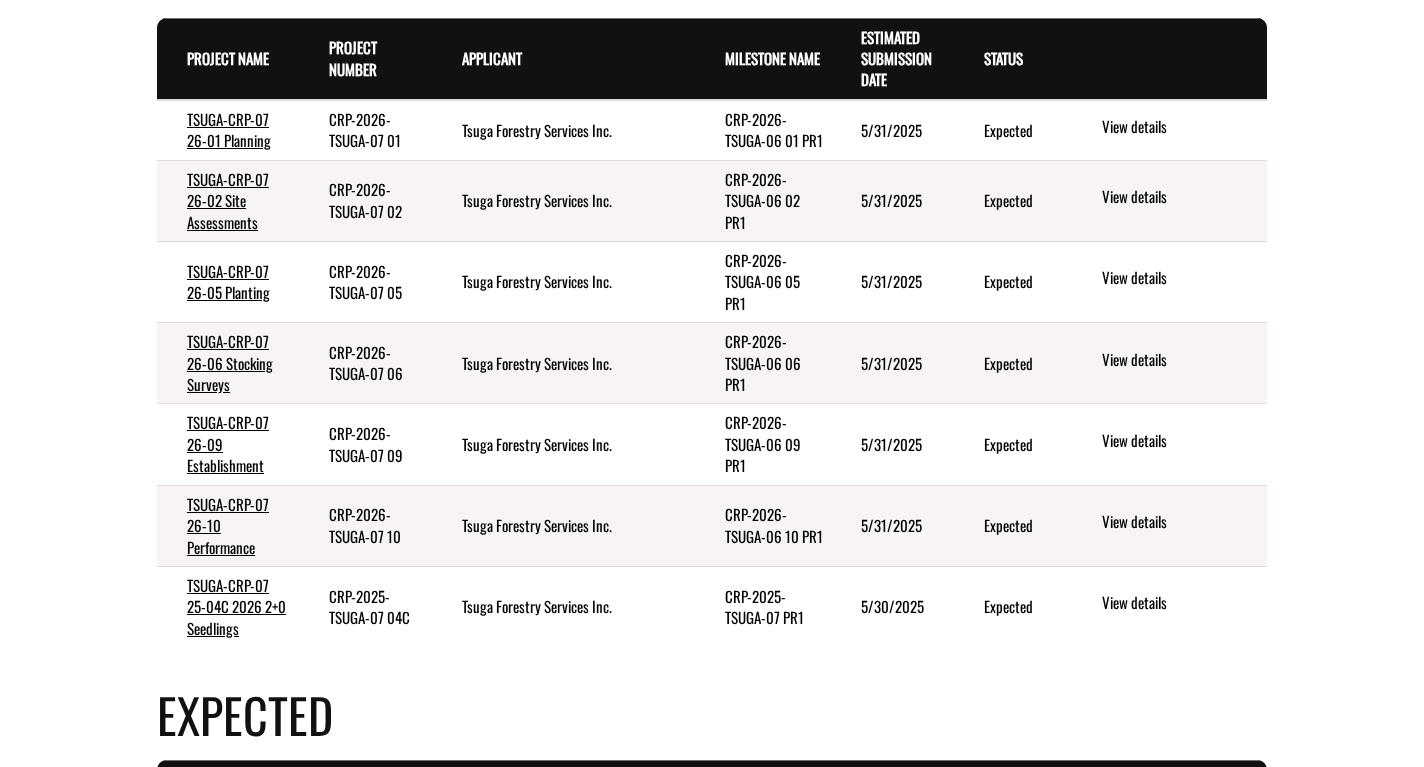 scroll, scrollTop: 306, scrollLeft: 0, axis: vertical 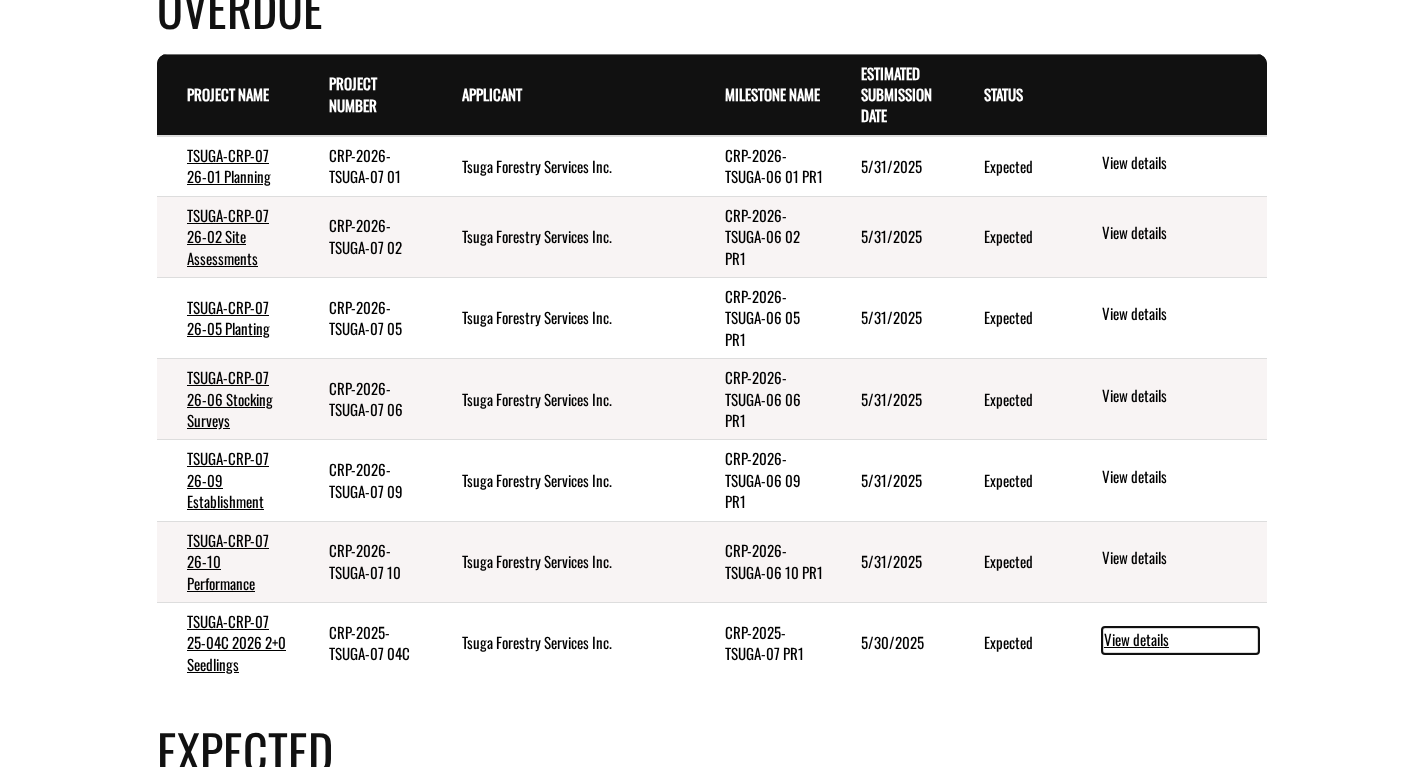 click on "View details" at bounding box center (1180, 640) 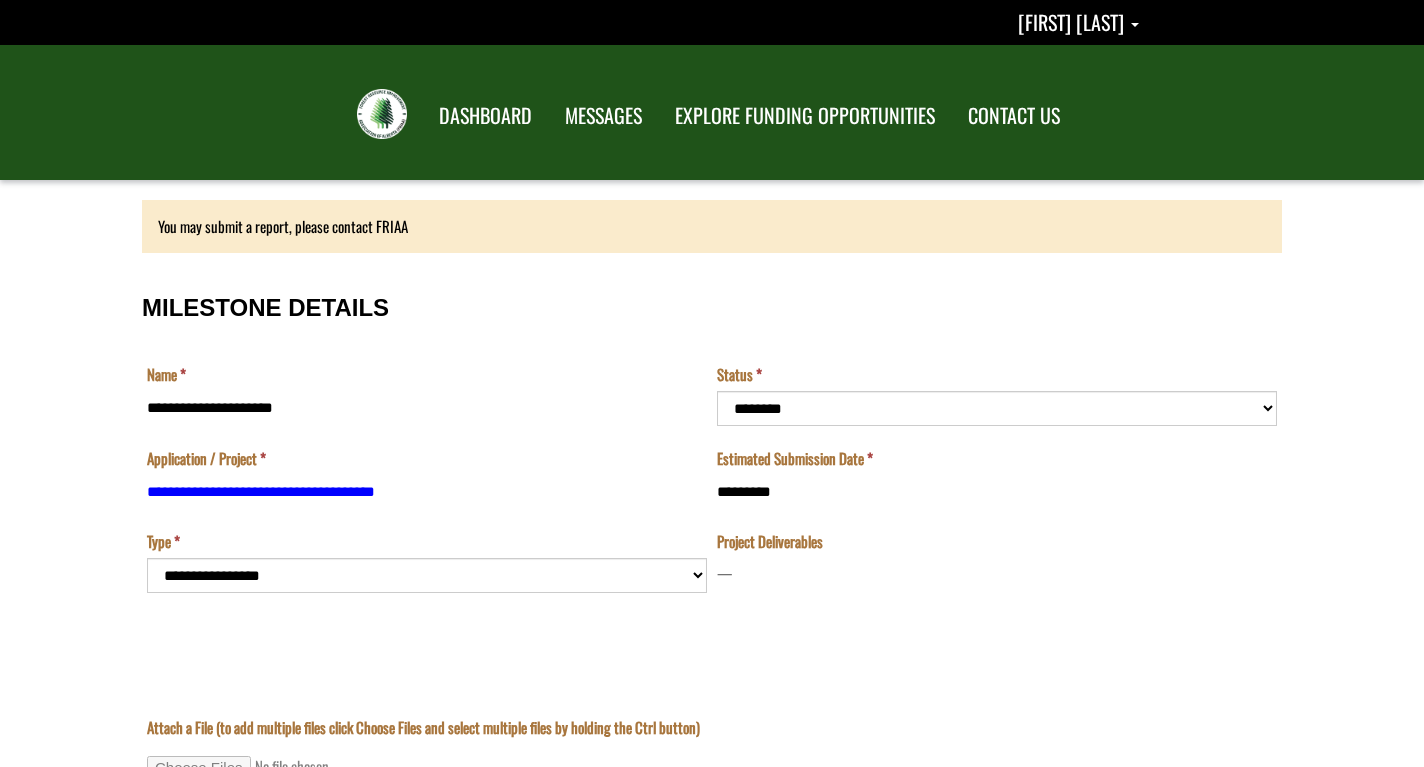 scroll, scrollTop: 0, scrollLeft: 0, axis: both 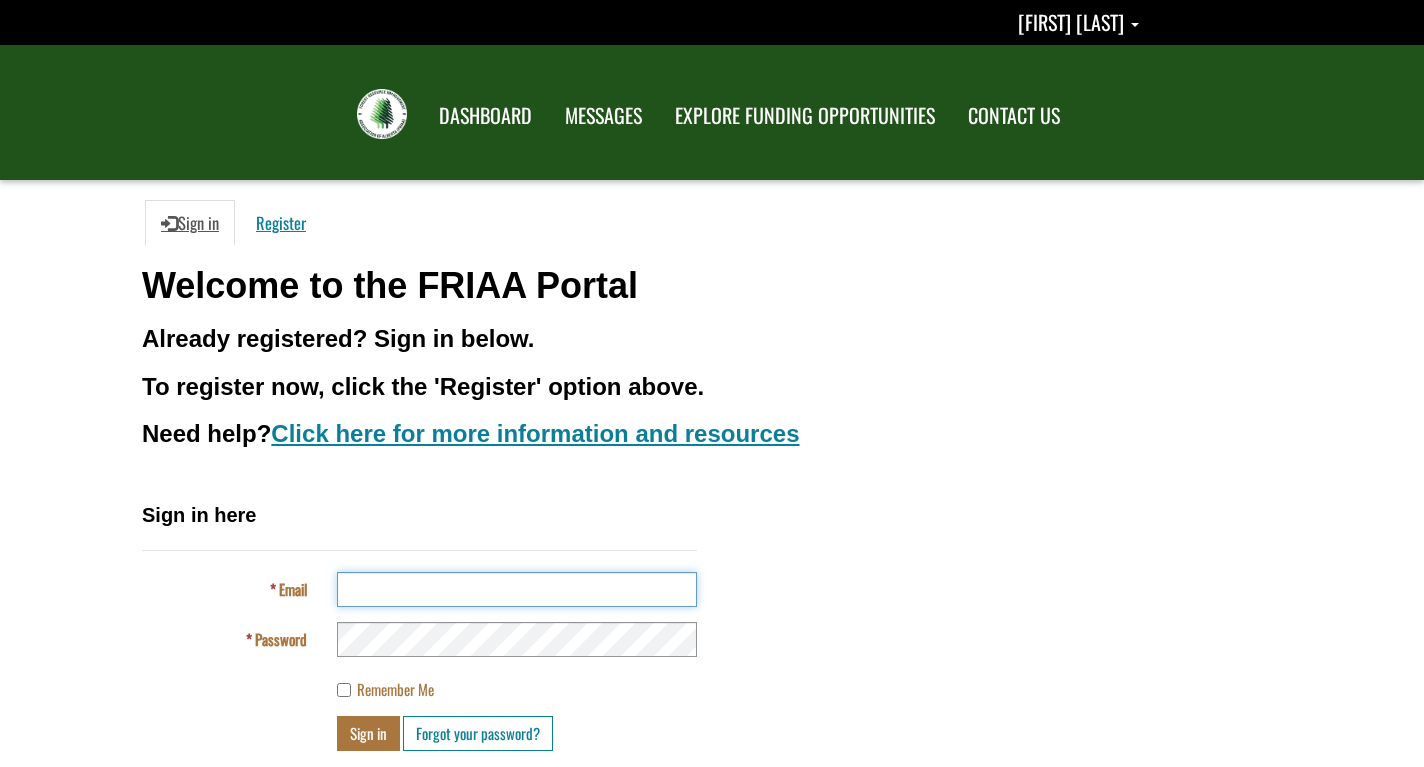 click on "Email" at bounding box center [517, 589] 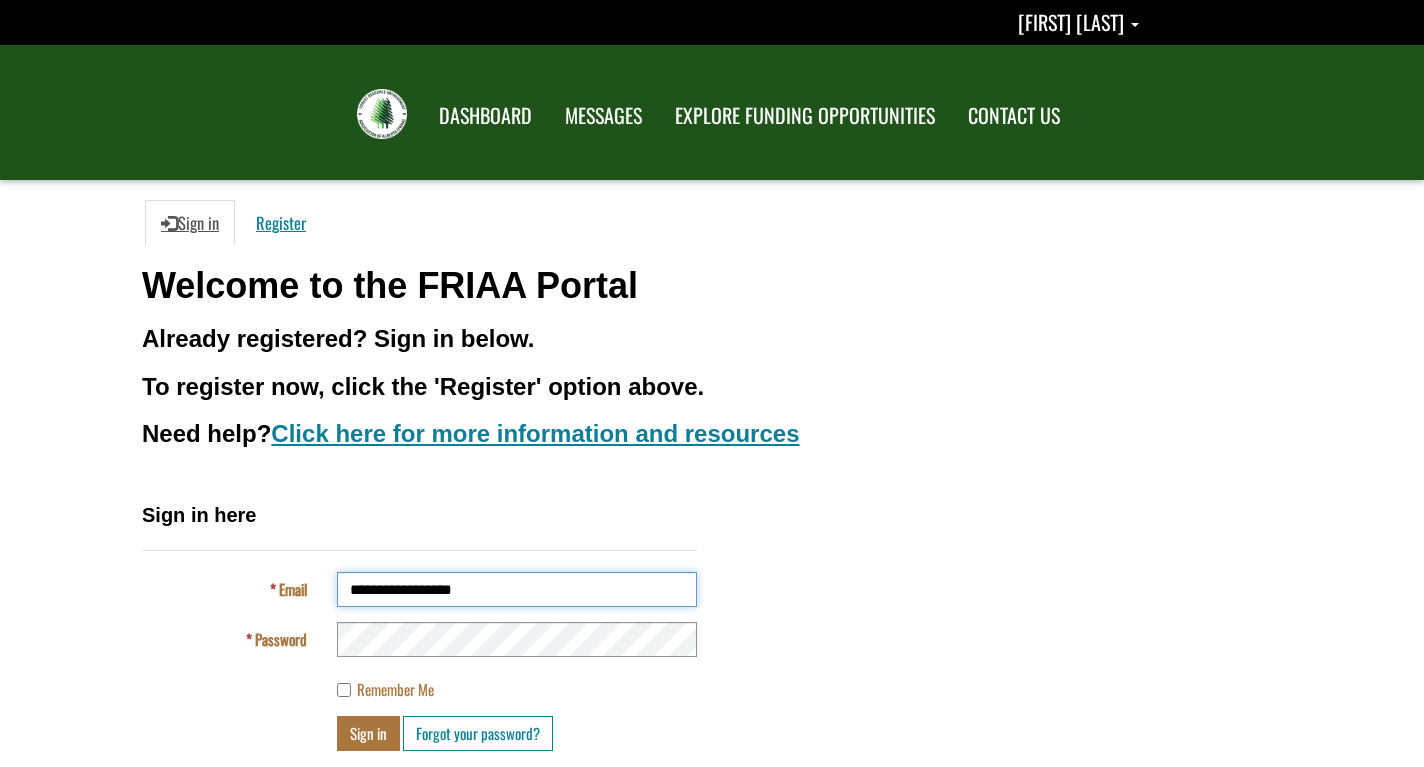 type on "**********" 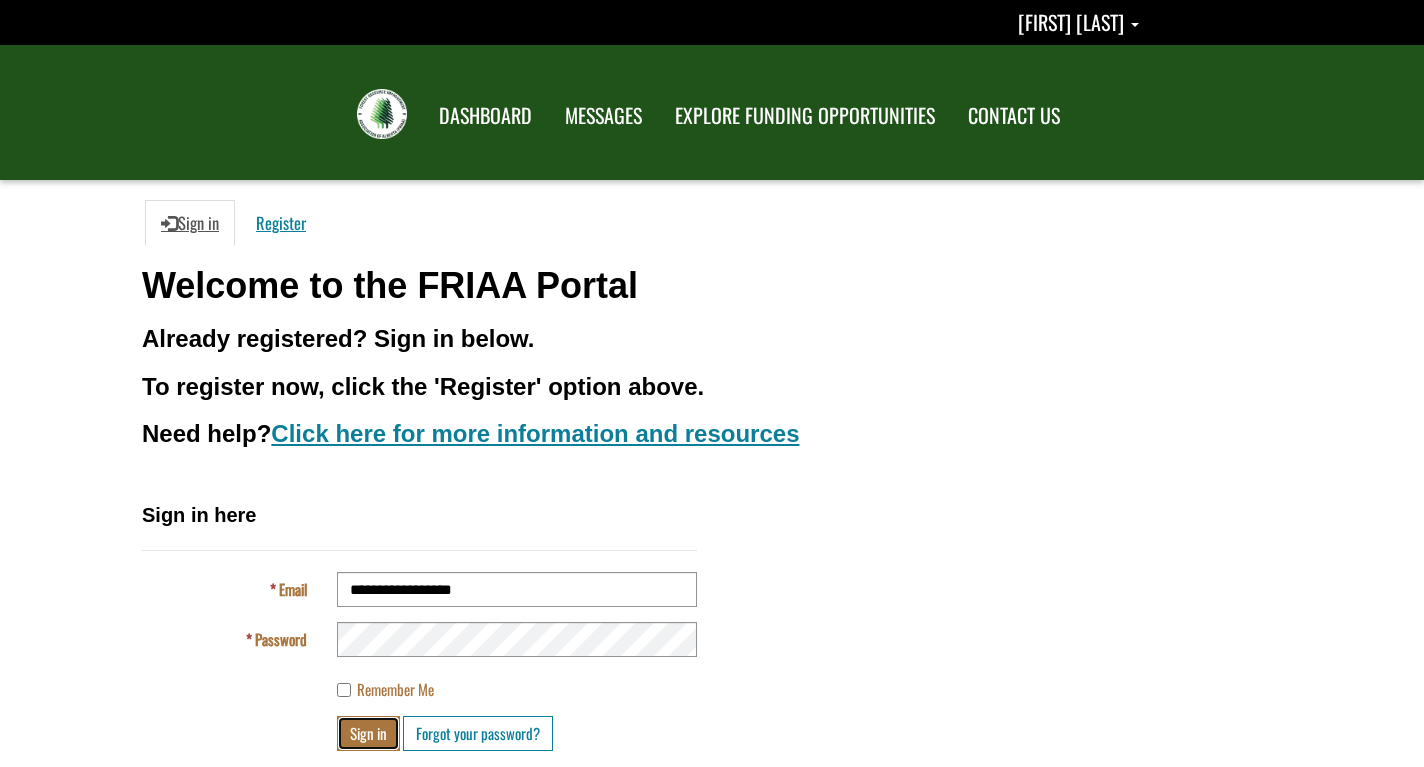 click on "Sign in" at bounding box center (368, 733) 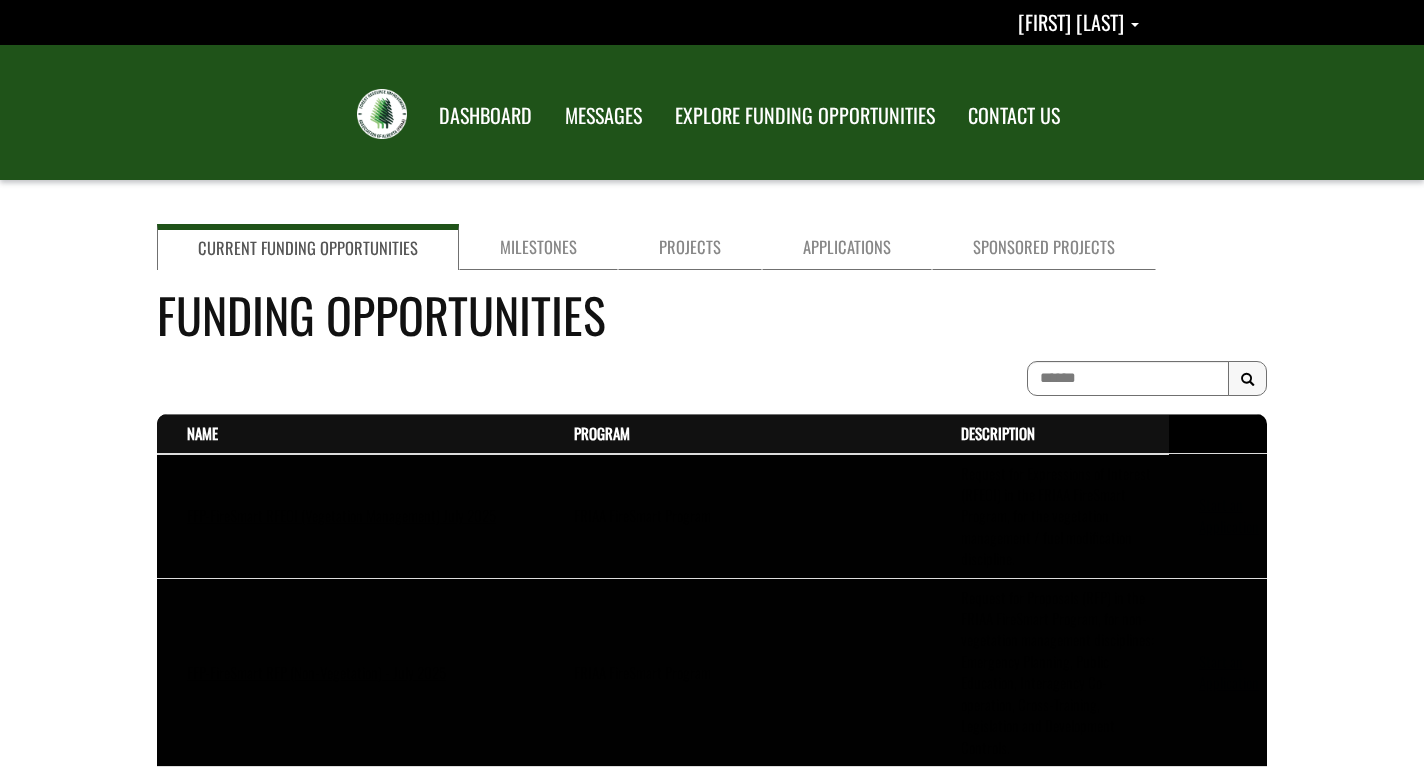 scroll, scrollTop: 0, scrollLeft: 0, axis: both 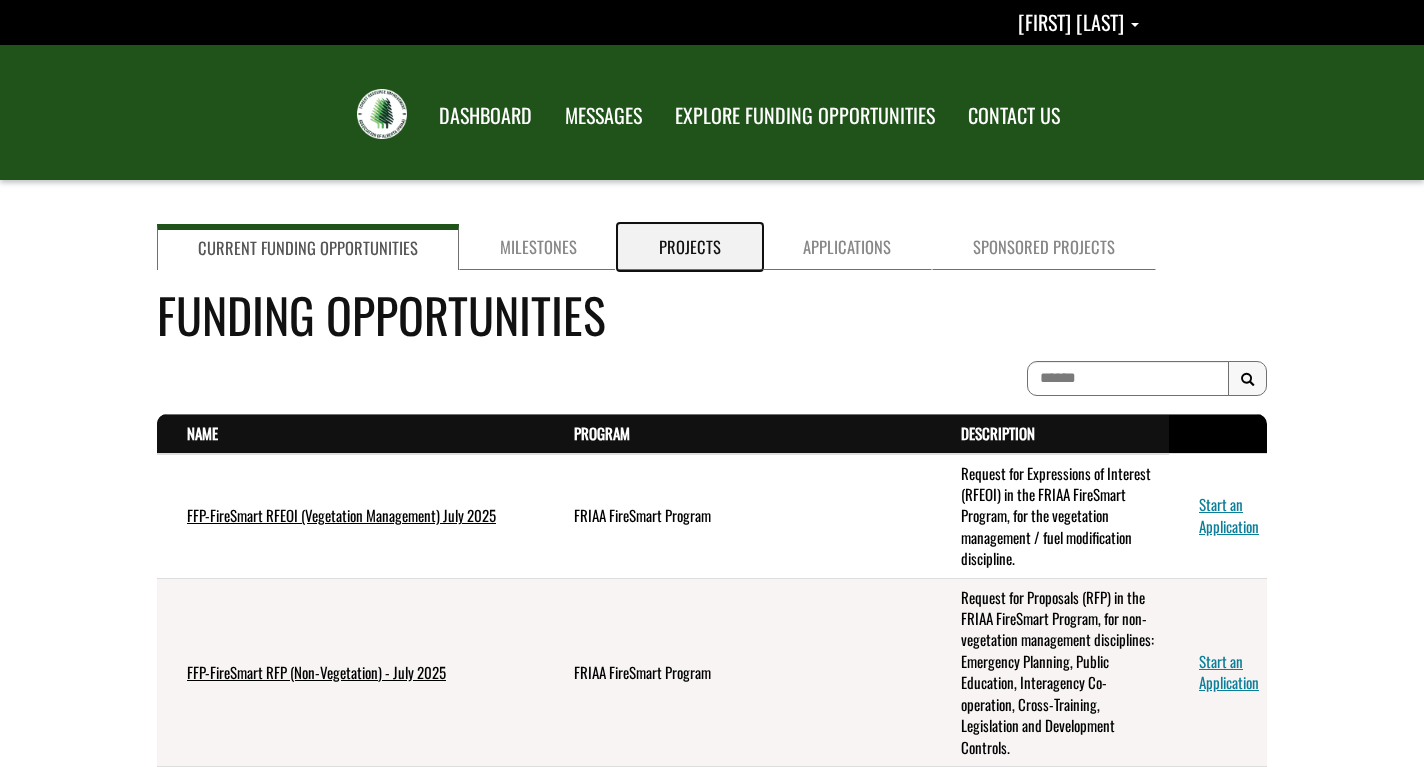 click on "Projects" at bounding box center (690, 247) 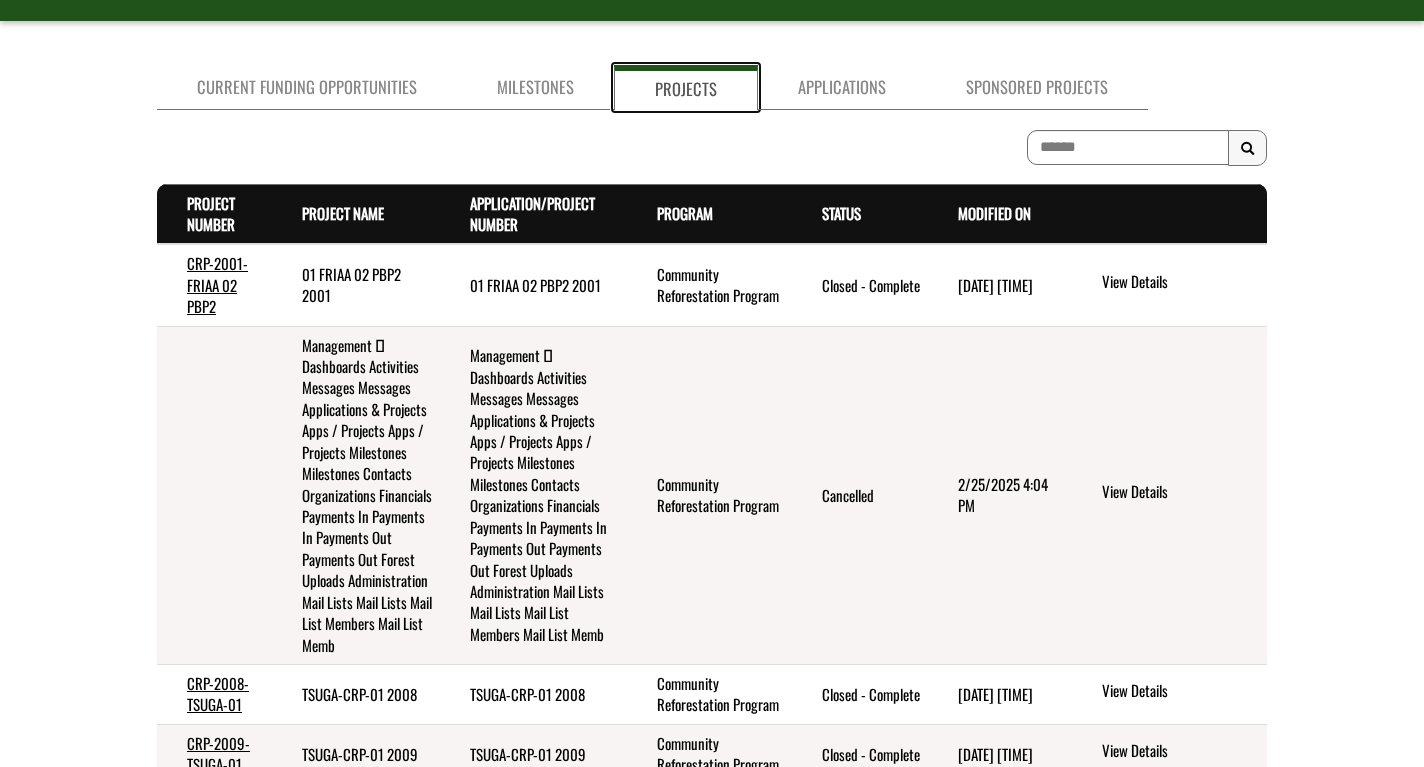scroll, scrollTop: 0, scrollLeft: 0, axis: both 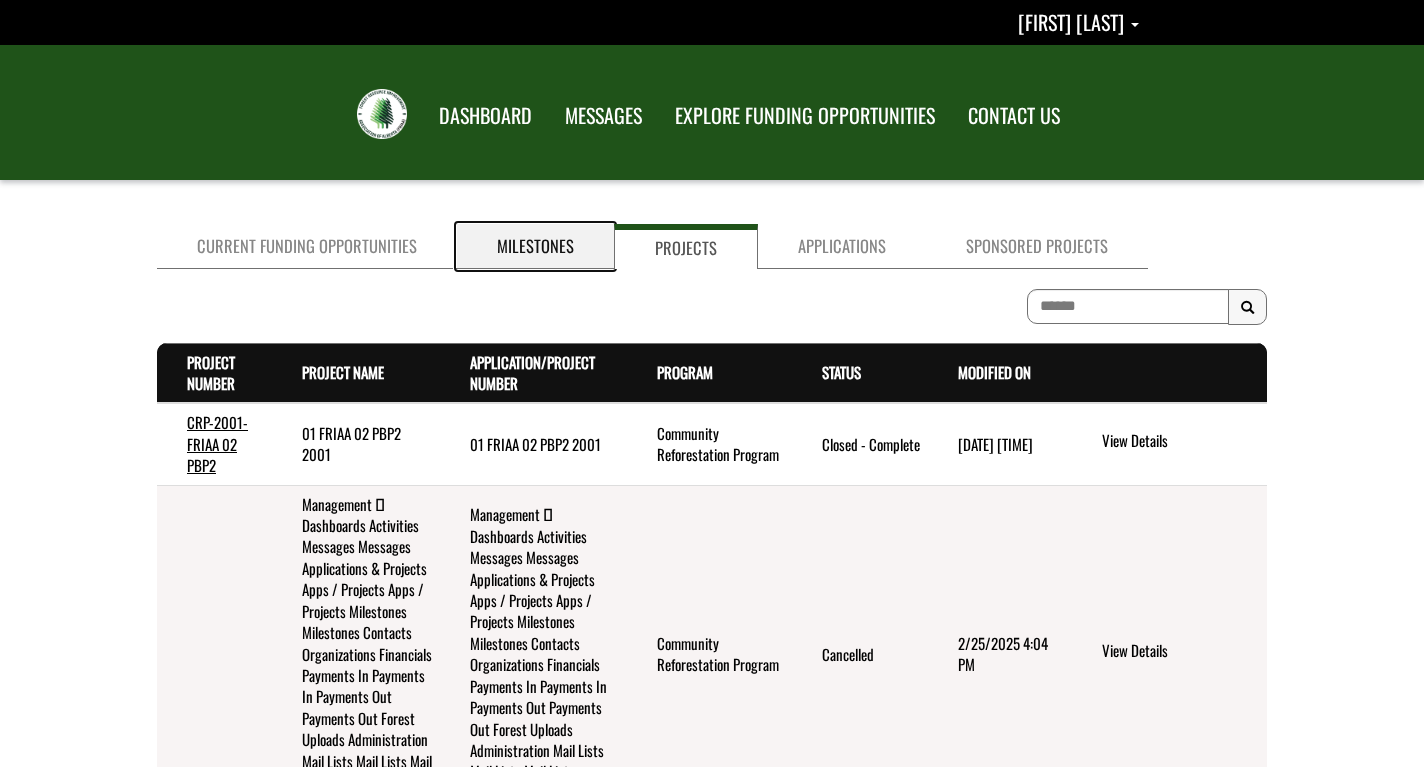 click on "Milestones" at bounding box center [535, 246] 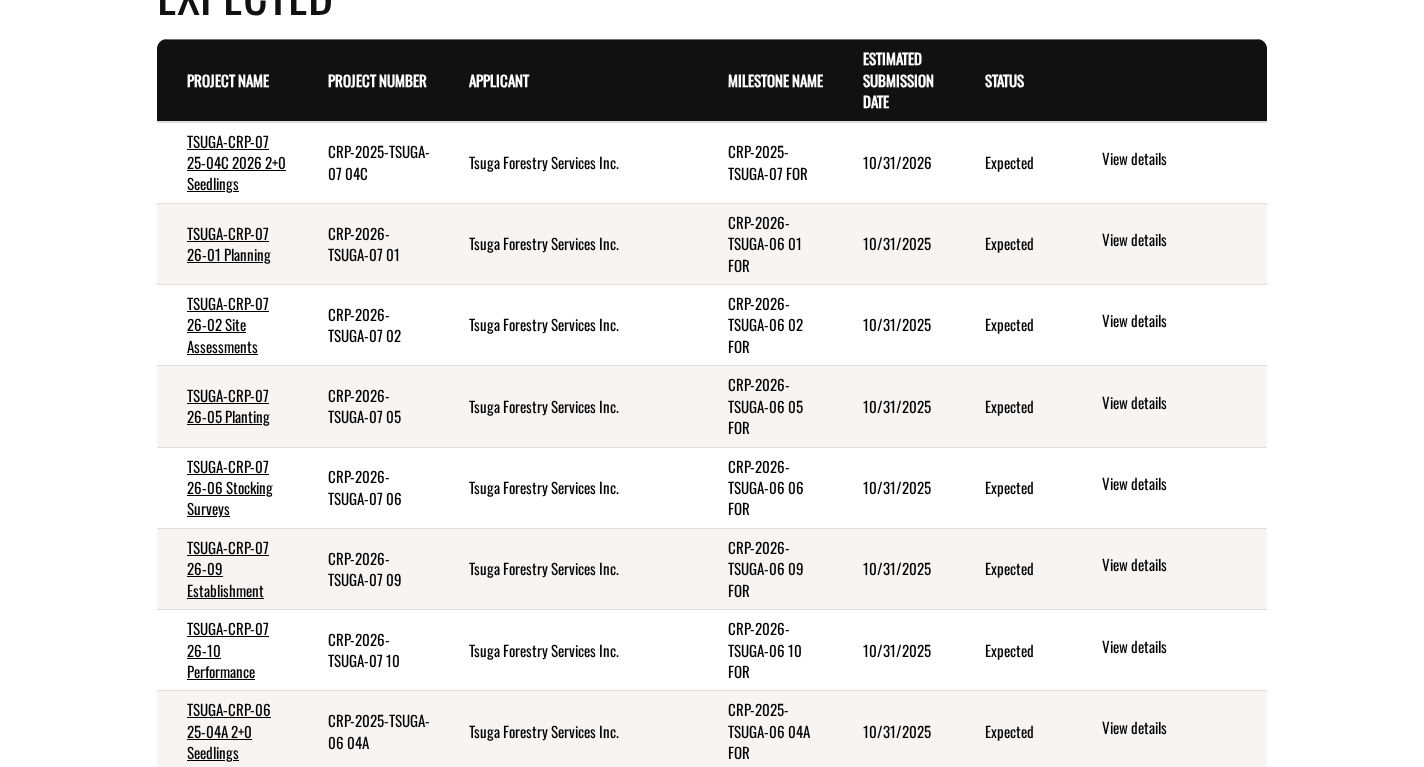 scroll, scrollTop: 1020, scrollLeft: 0, axis: vertical 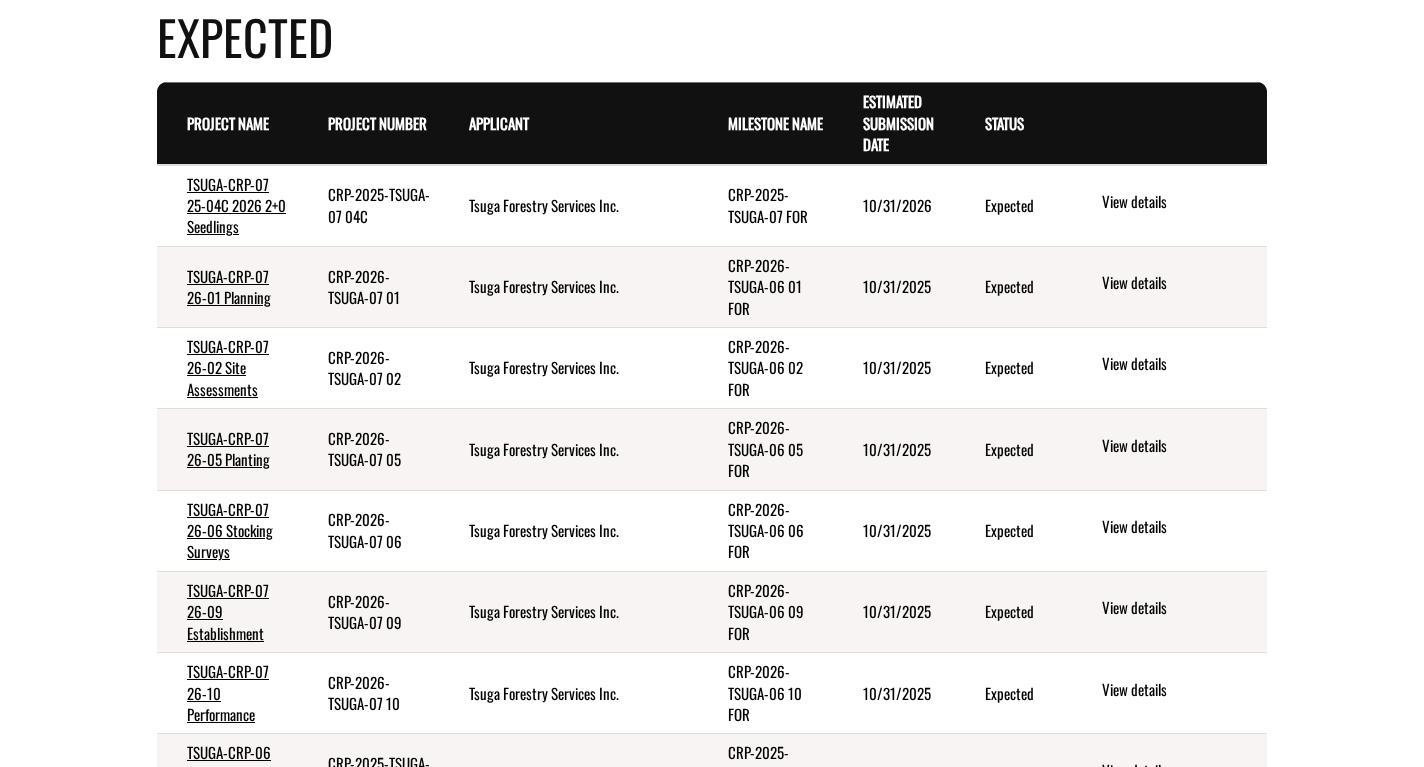 click on "Expected" at bounding box center (1012, 693) 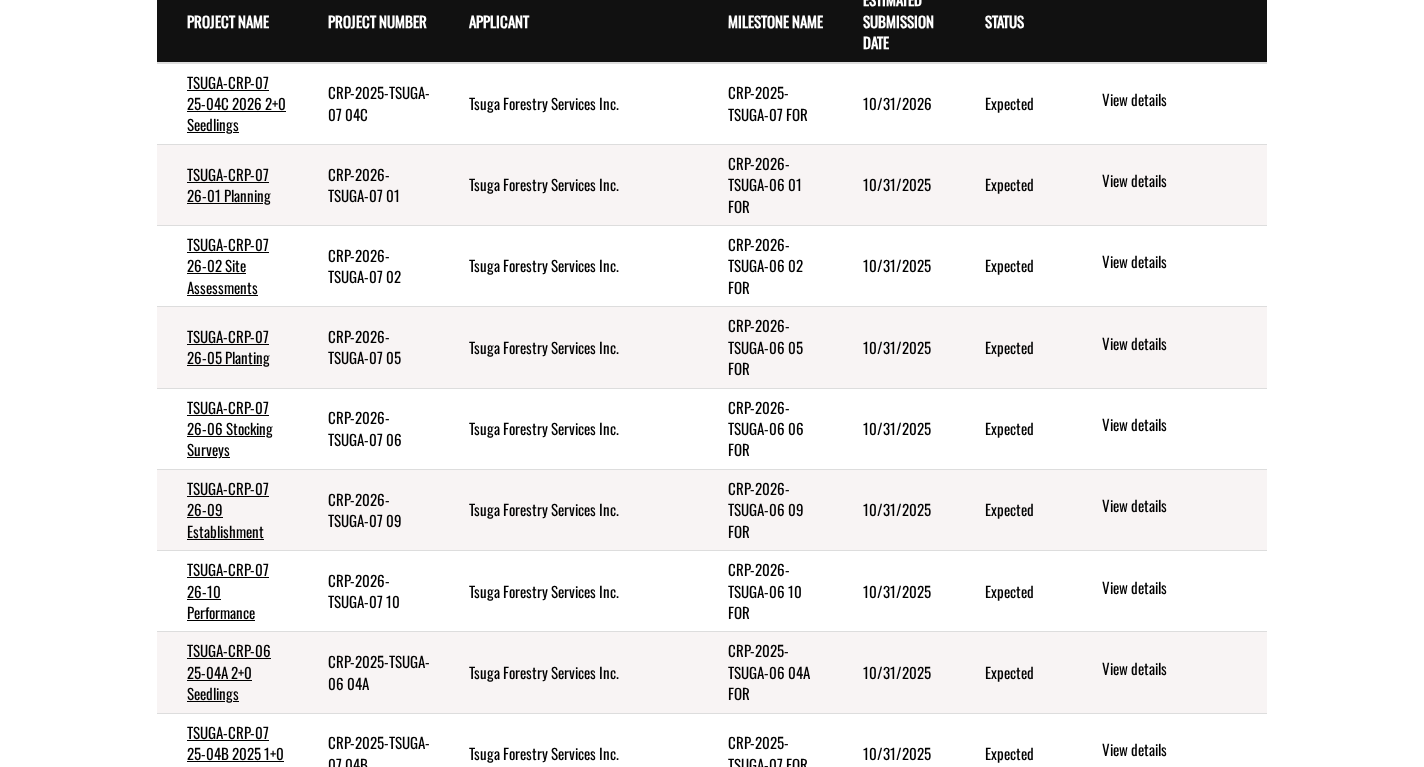 scroll, scrollTop: 1020, scrollLeft: 0, axis: vertical 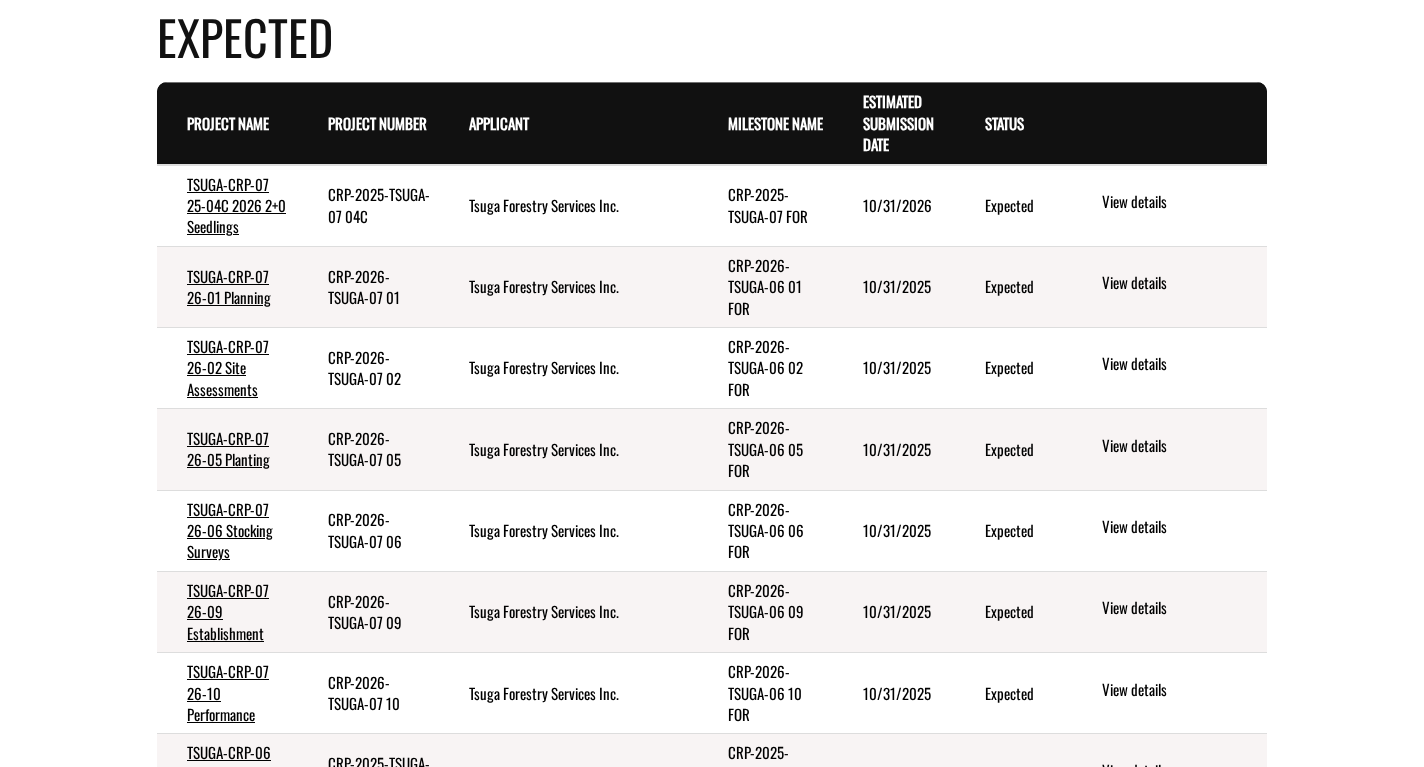 click on "CRP-2026-TSUGA-06 06 FOR" at bounding box center (765, 530) 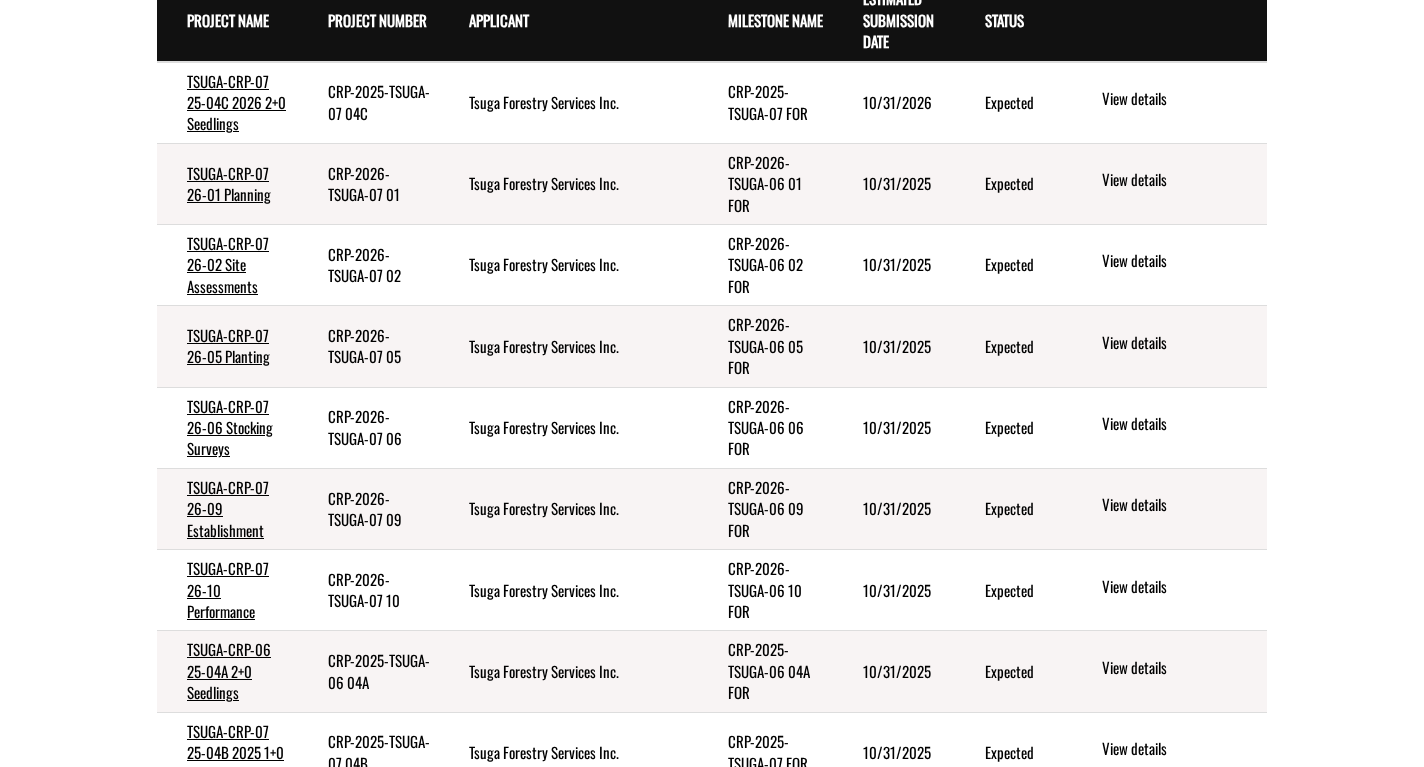 scroll, scrollTop: 1122, scrollLeft: 0, axis: vertical 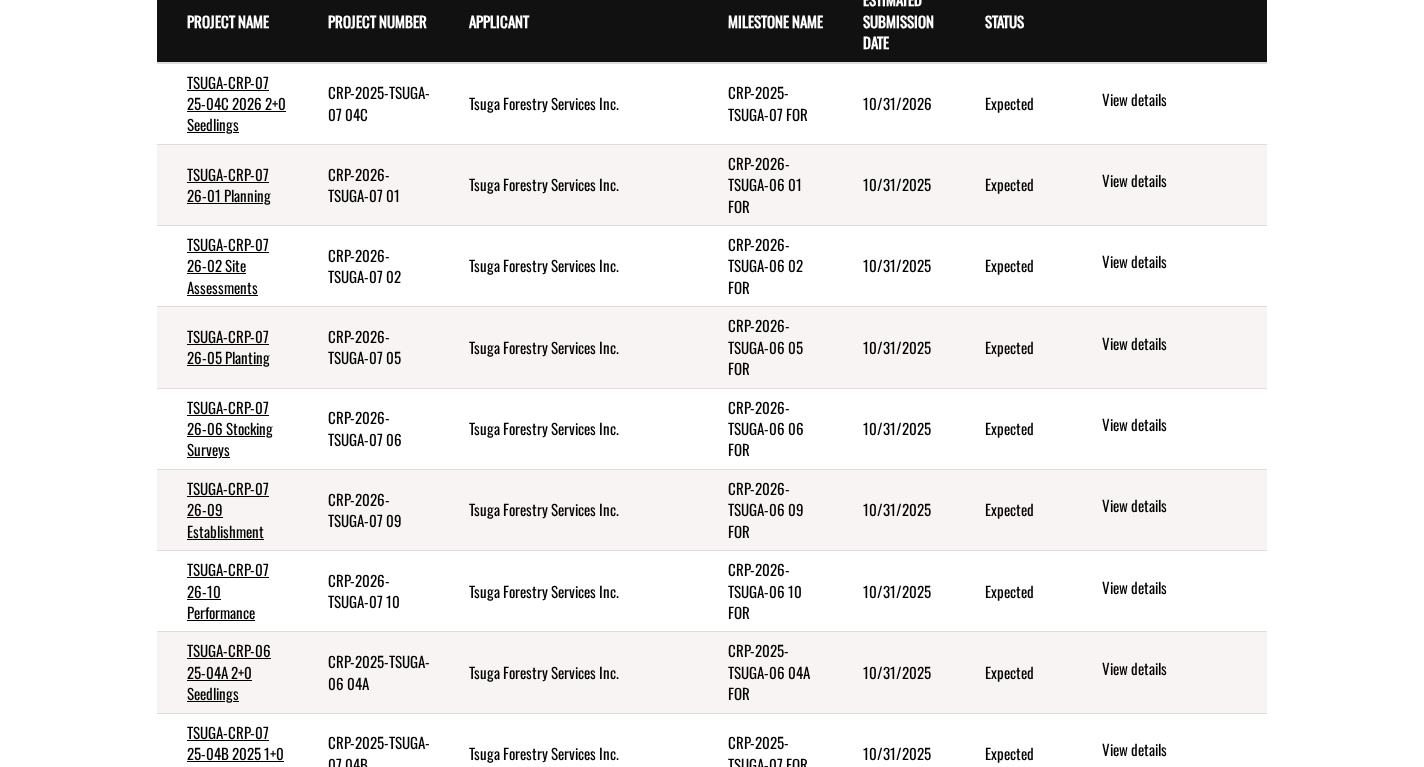 click on "CRP-2026-TSUGA-06 02 FOR" at bounding box center [765, 266] 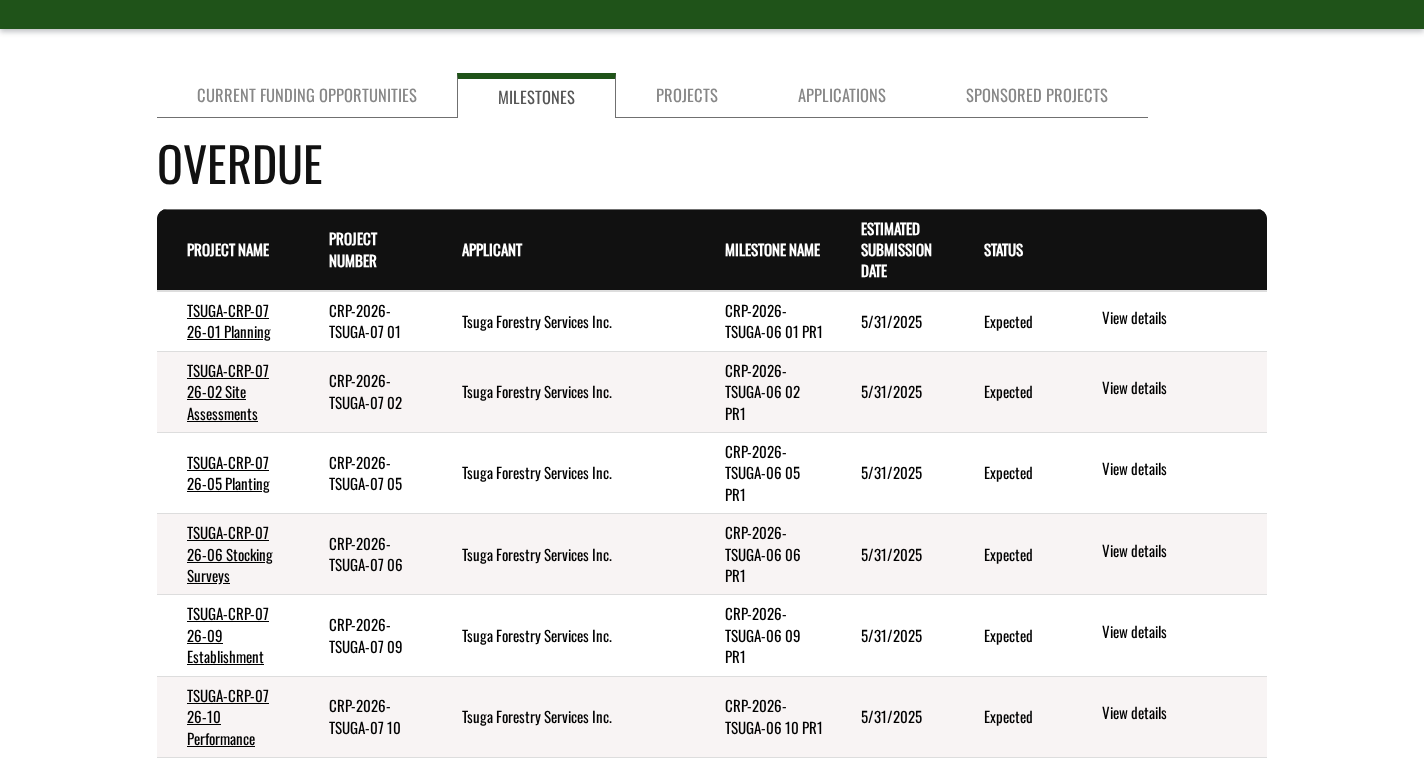 scroll, scrollTop: 0, scrollLeft: 0, axis: both 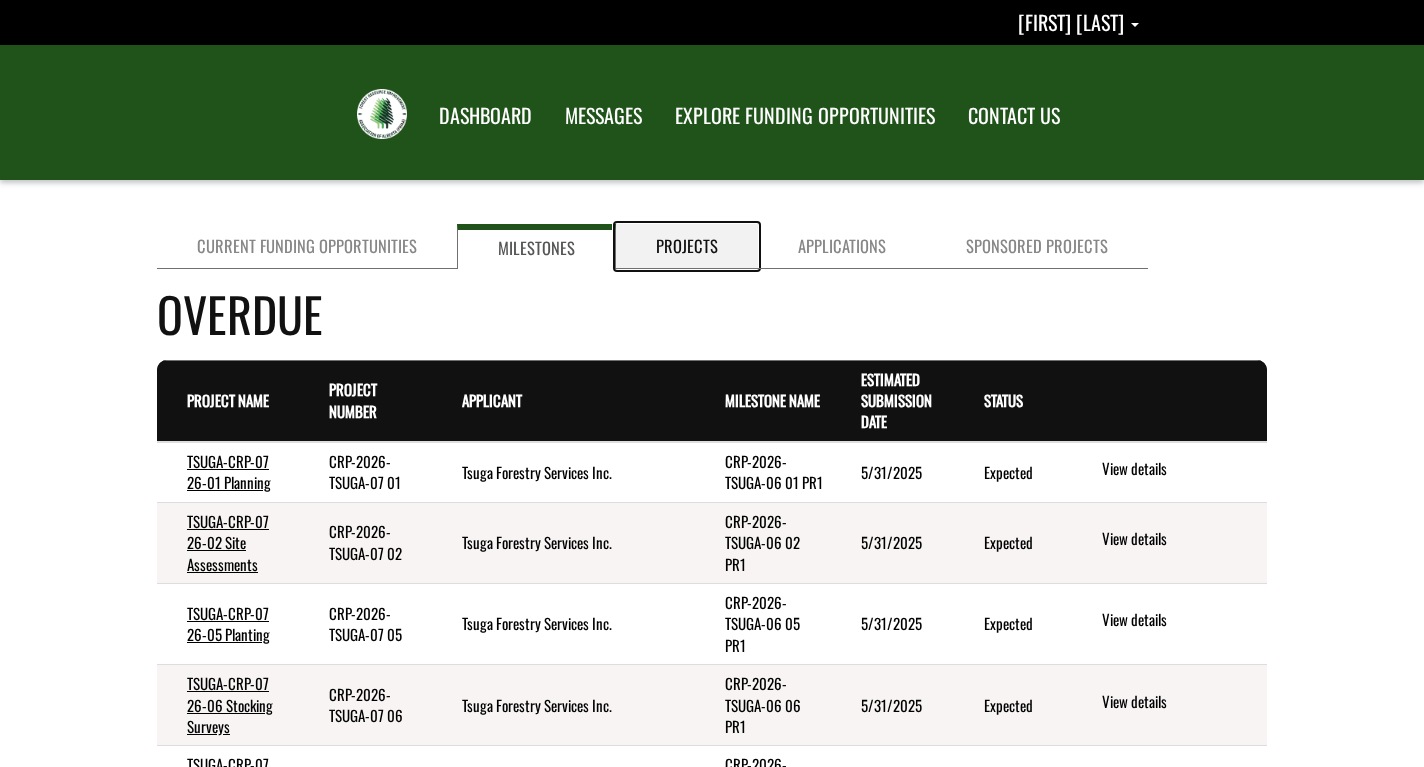 click on "Projects" at bounding box center [687, 246] 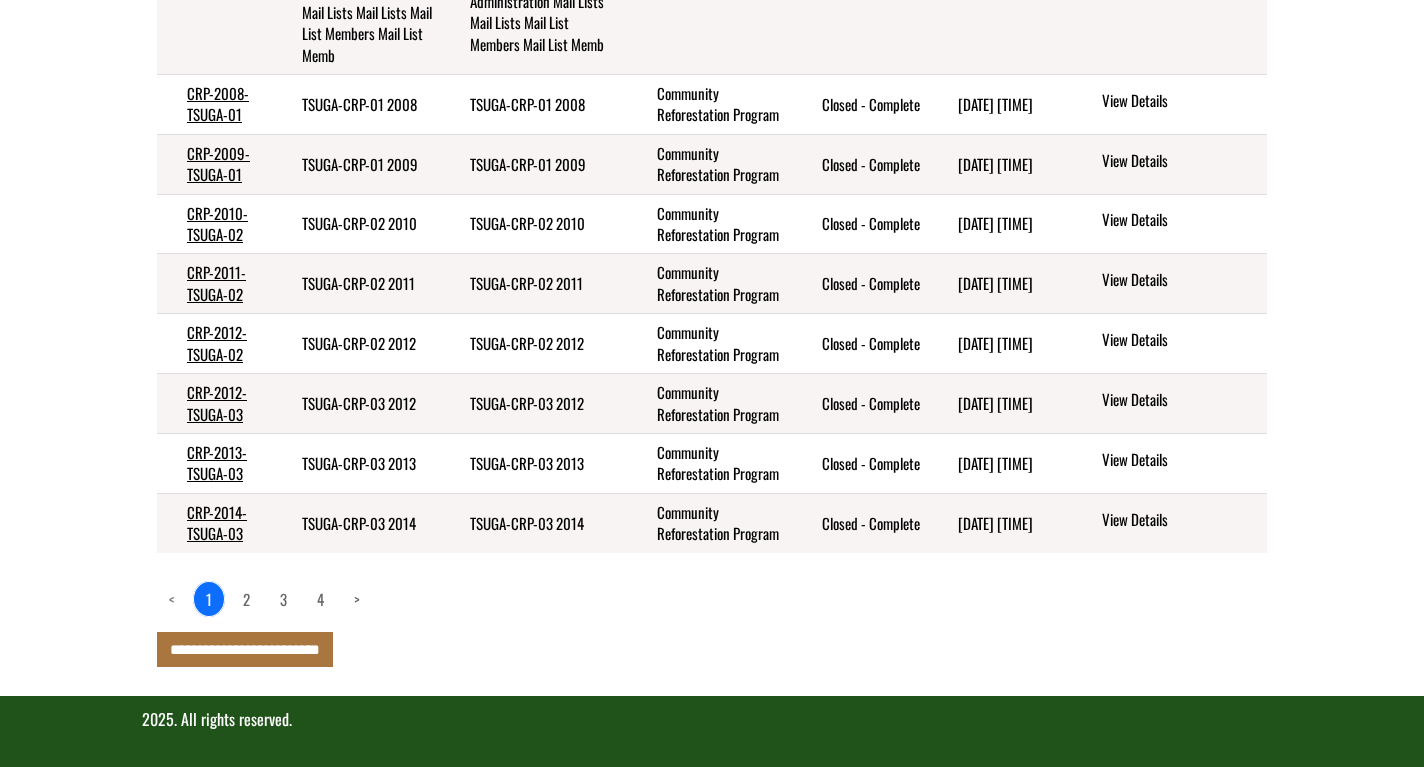 scroll, scrollTop: 771, scrollLeft: 0, axis: vertical 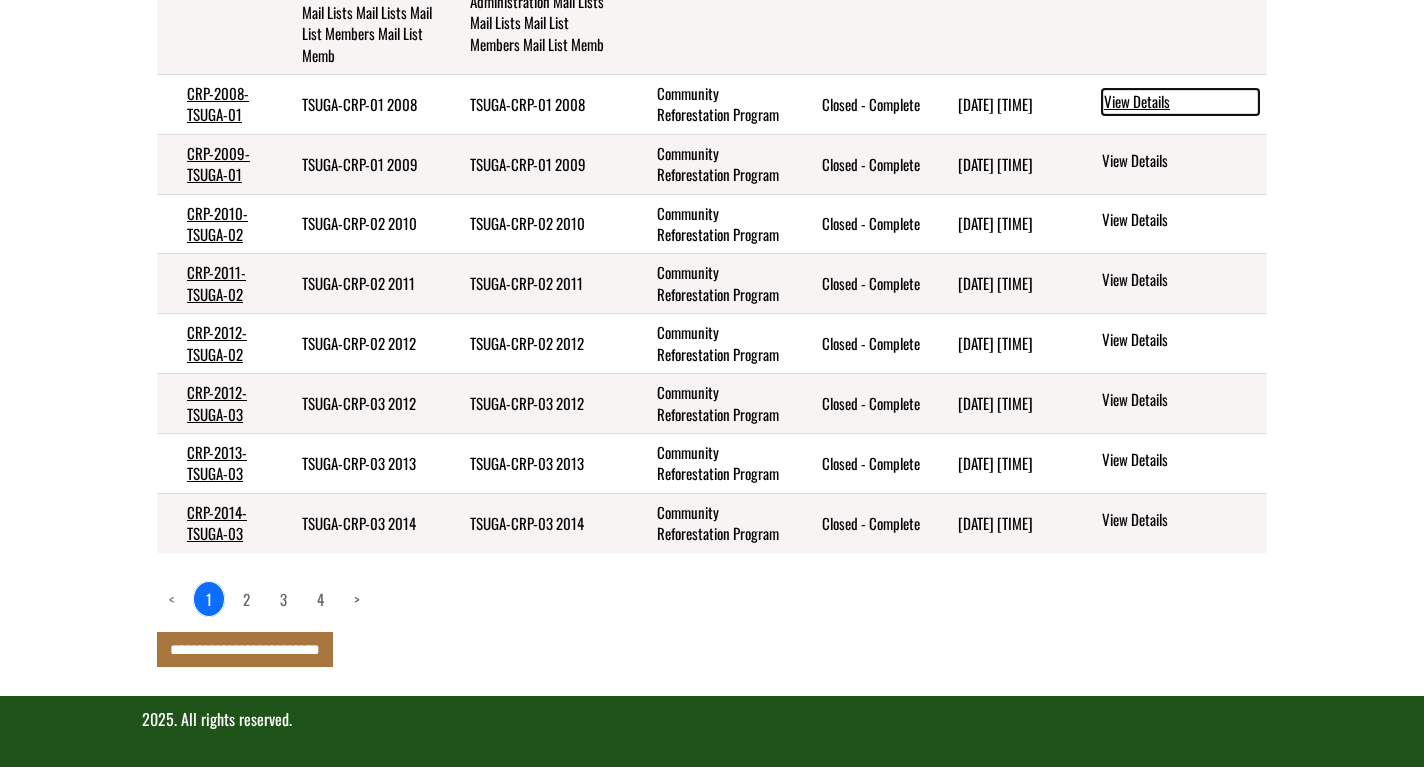click on "View Details" at bounding box center [1180, 102] 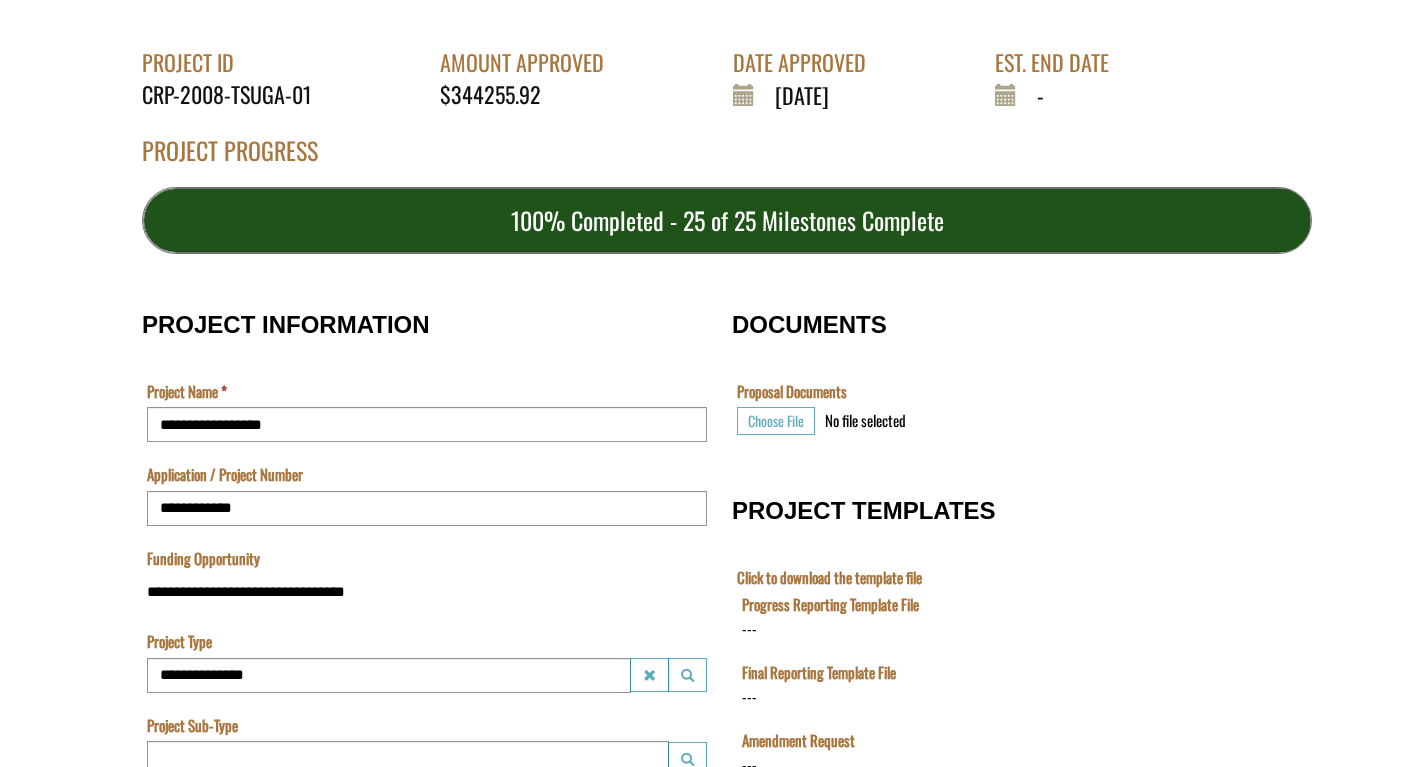 scroll, scrollTop: 0, scrollLeft: 0, axis: both 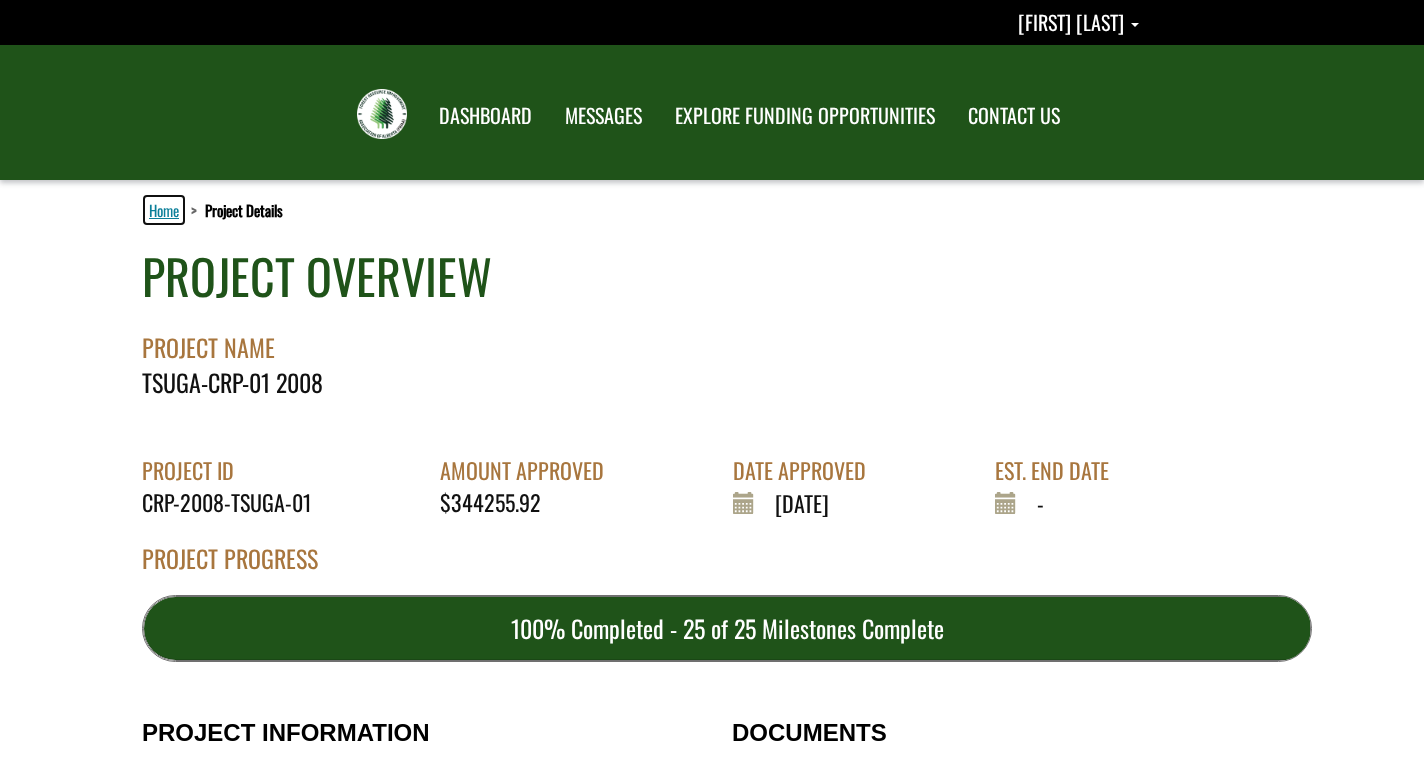 click on "Home" at bounding box center (164, 210) 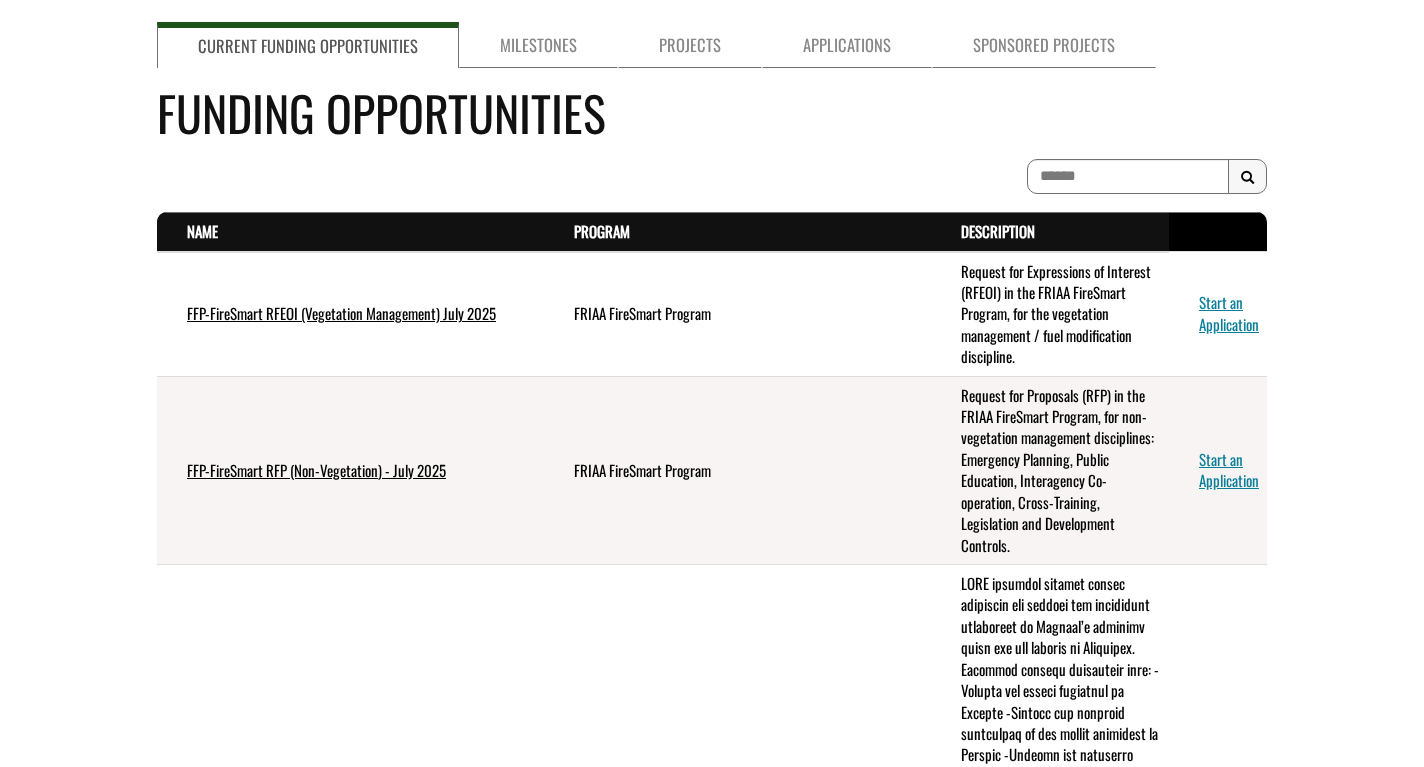 scroll, scrollTop: 0, scrollLeft: 0, axis: both 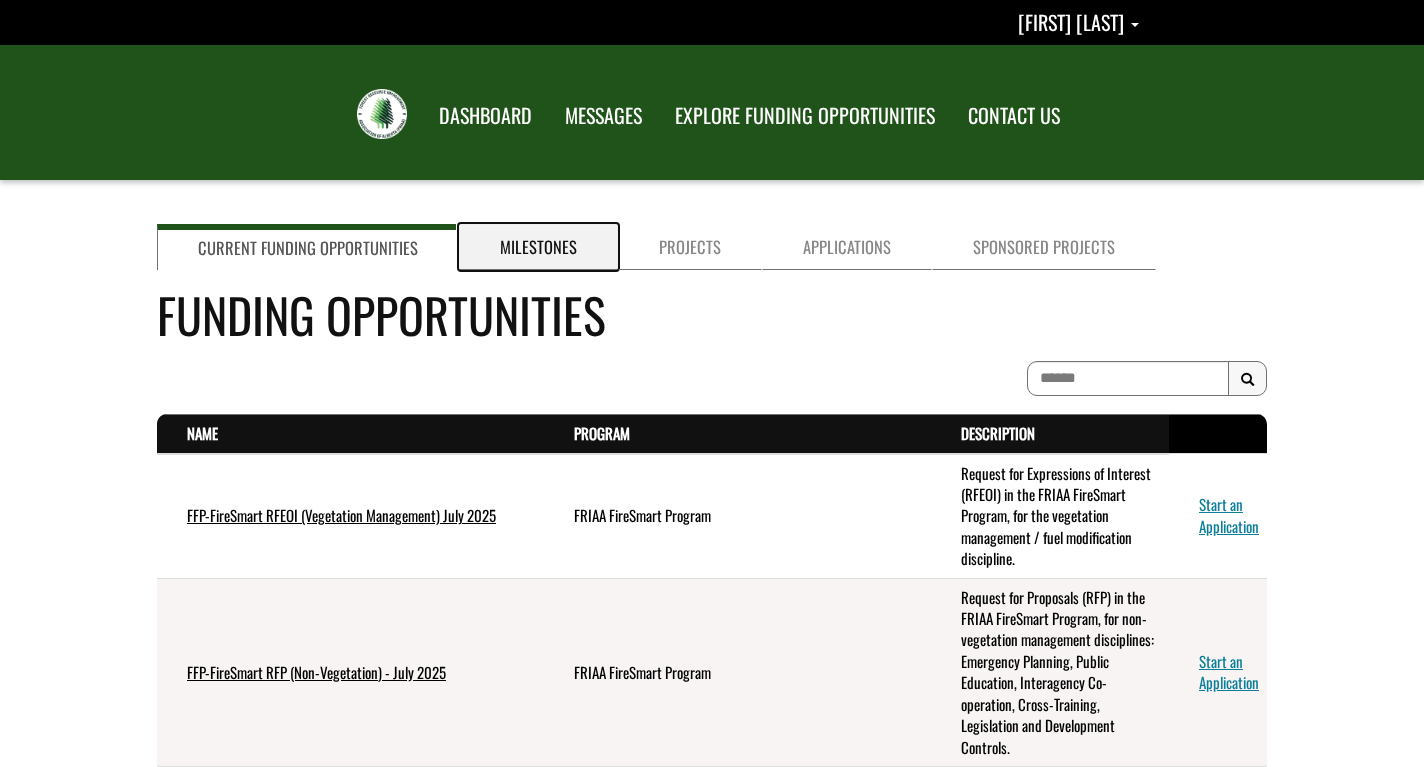 click on "Milestones" at bounding box center (538, 247) 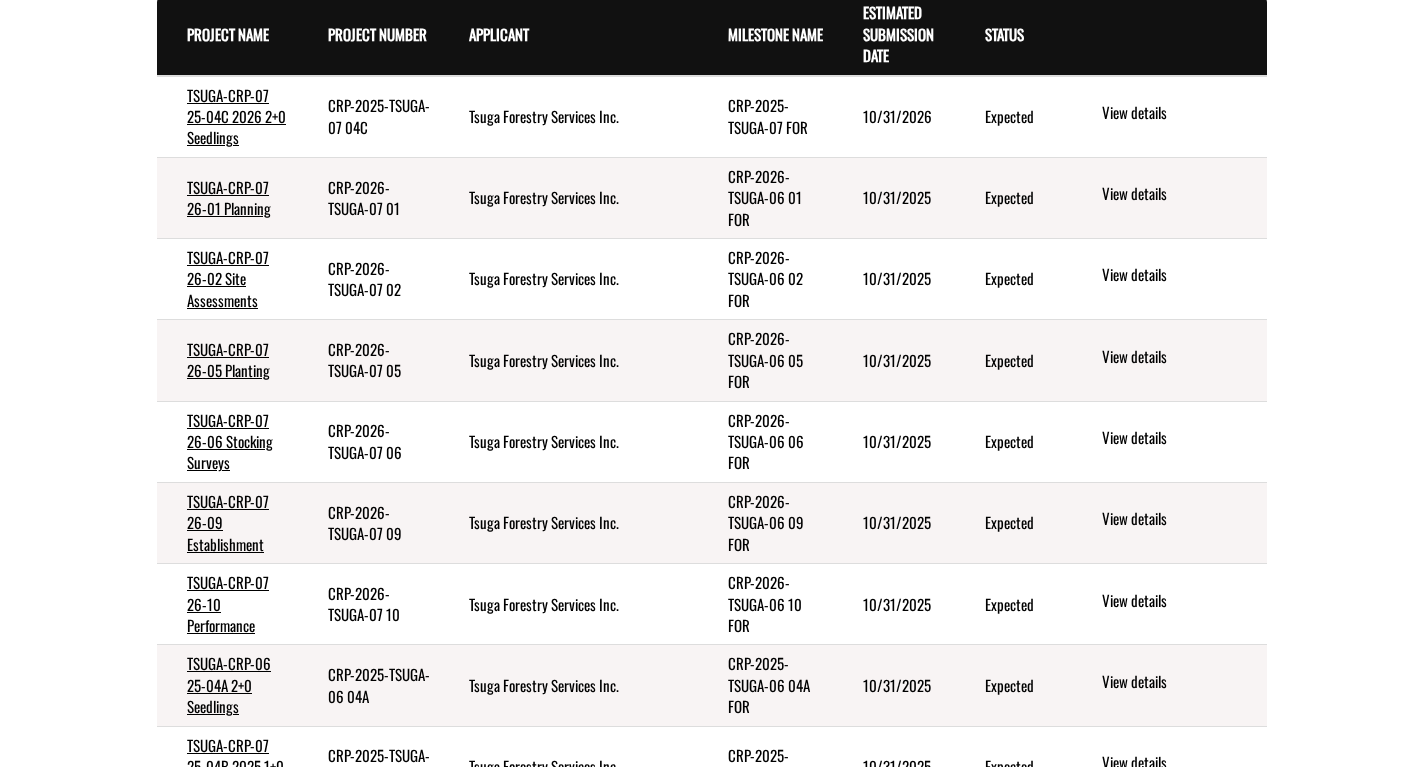 scroll, scrollTop: 1122, scrollLeft: 0, axis: vertical 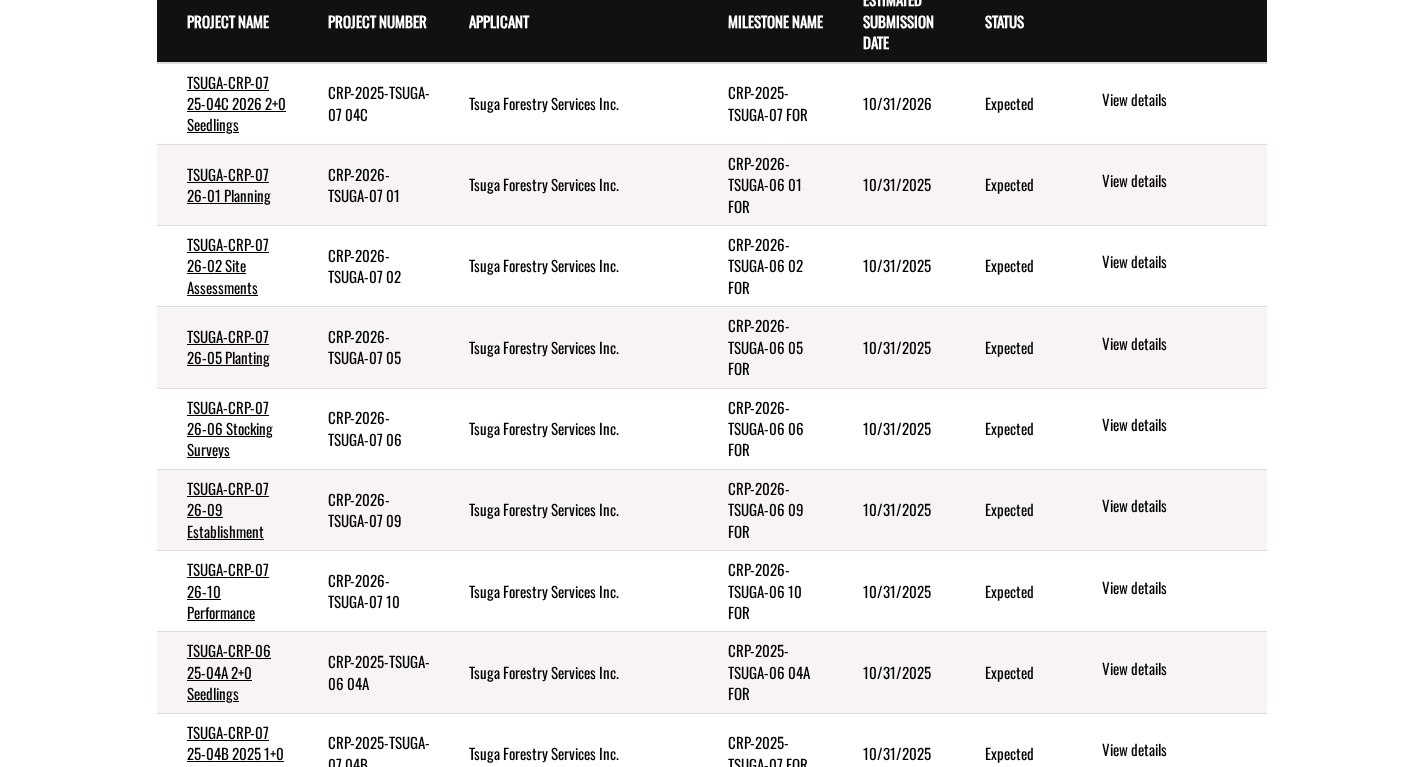 click on "View details" at bounding box center [1168, 428] 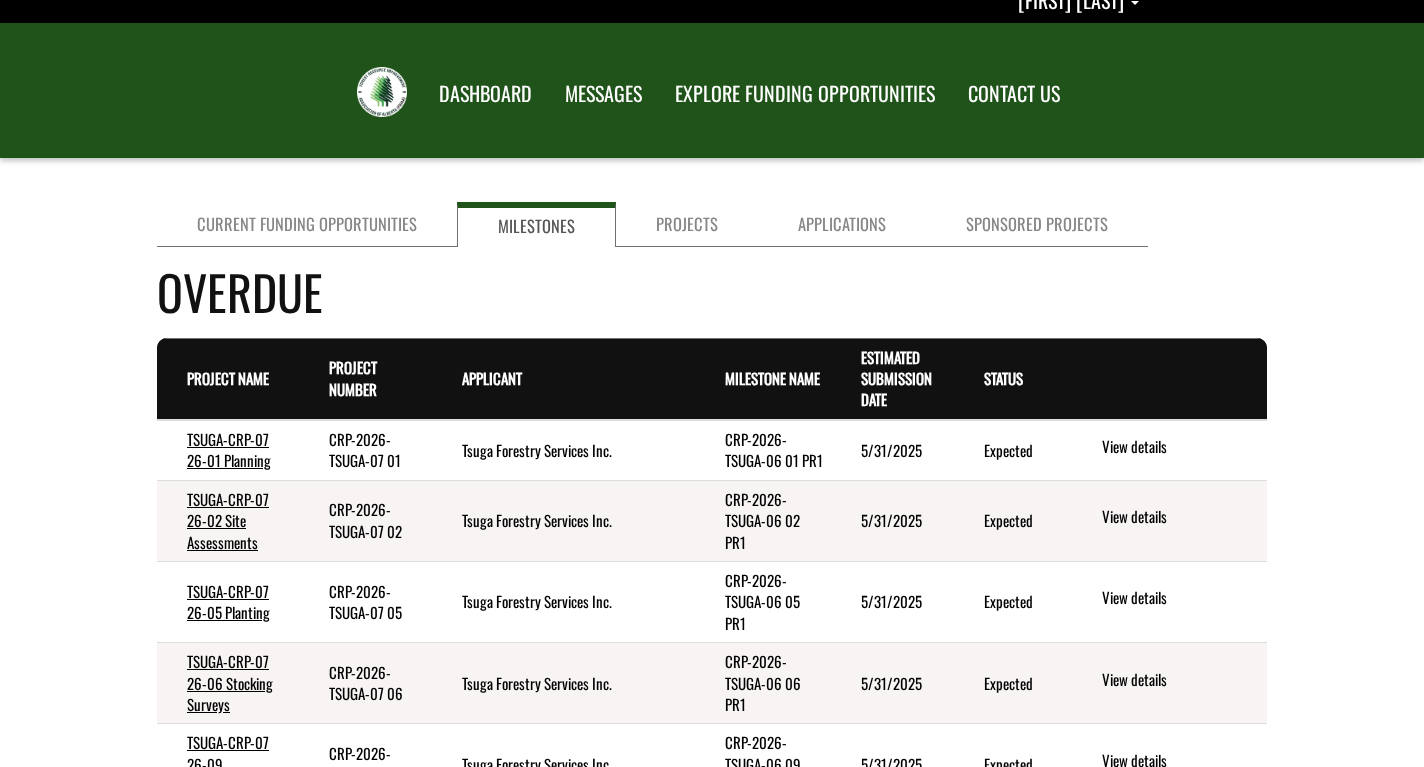 scroll, scrollTop: 0, scrollLeft: 0, axis: both 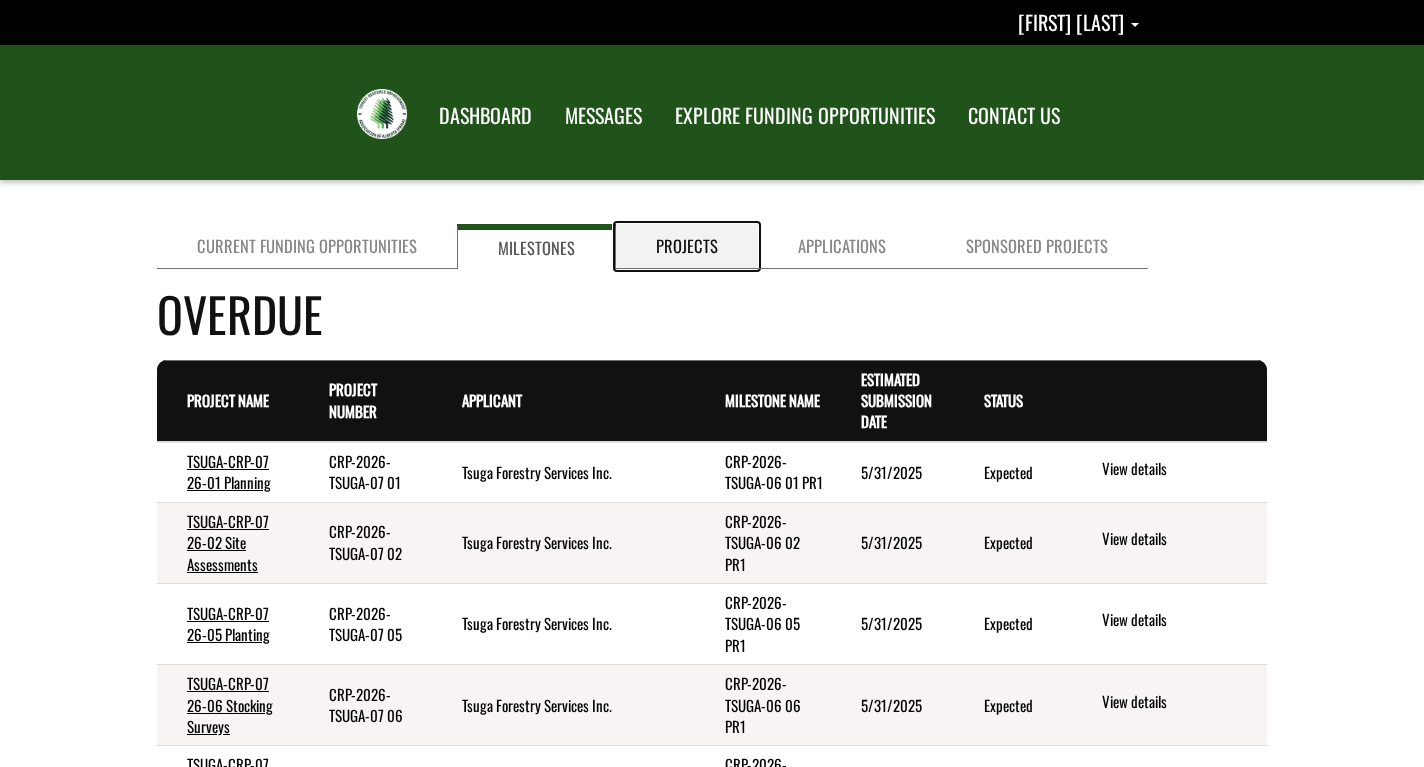 click on "Projects" at bounding box center (687, 246) 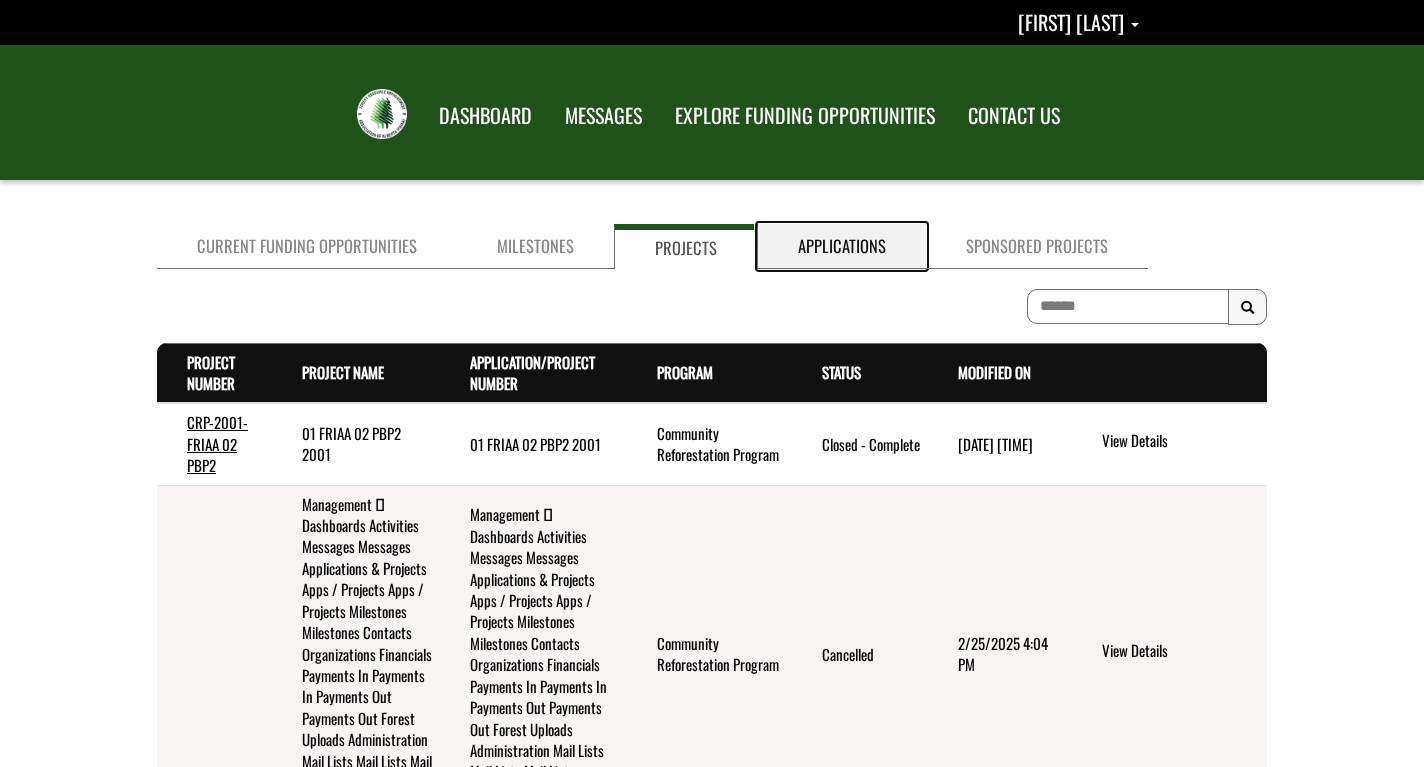 click on "Applications" at bounding box center (842, 246) 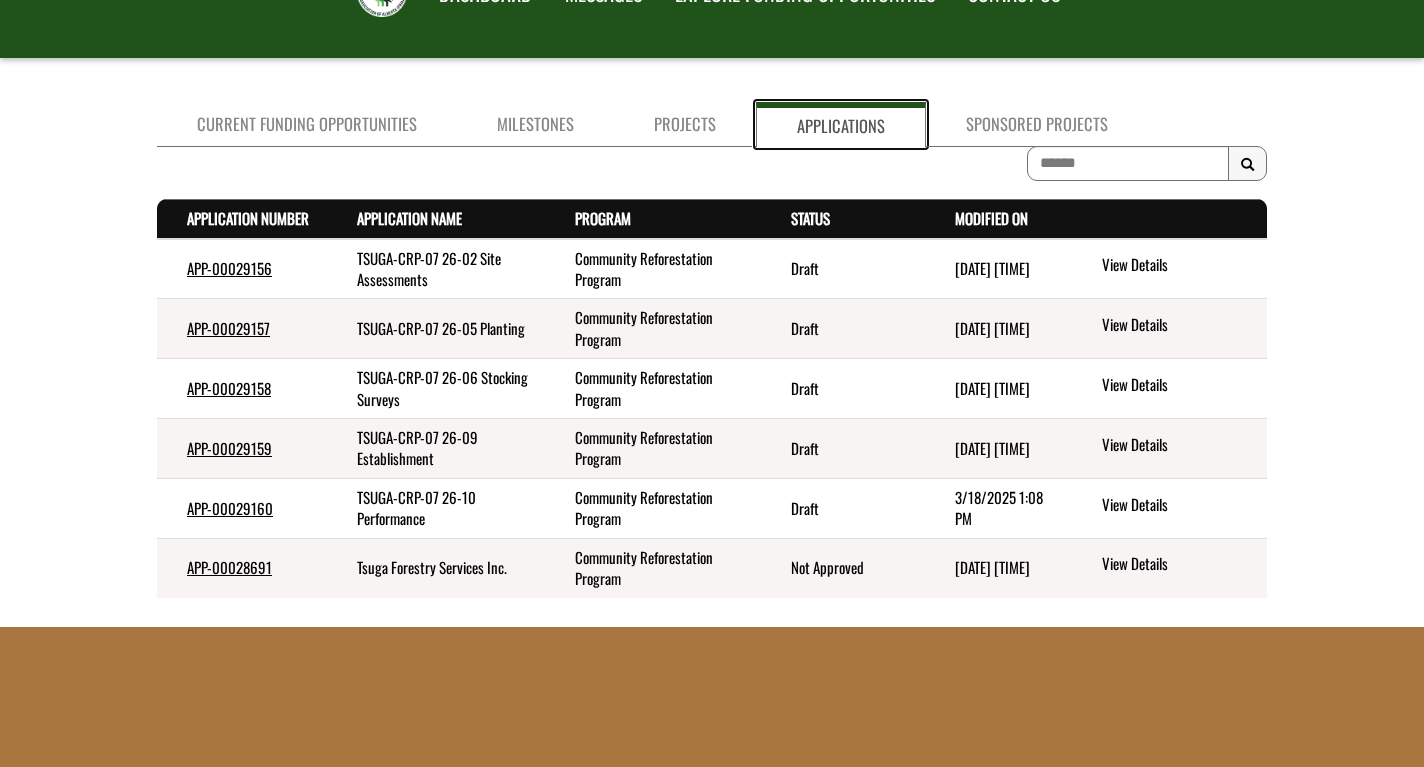scroll, scrollTop: 102, scrollLeft: 0, axis: vertical 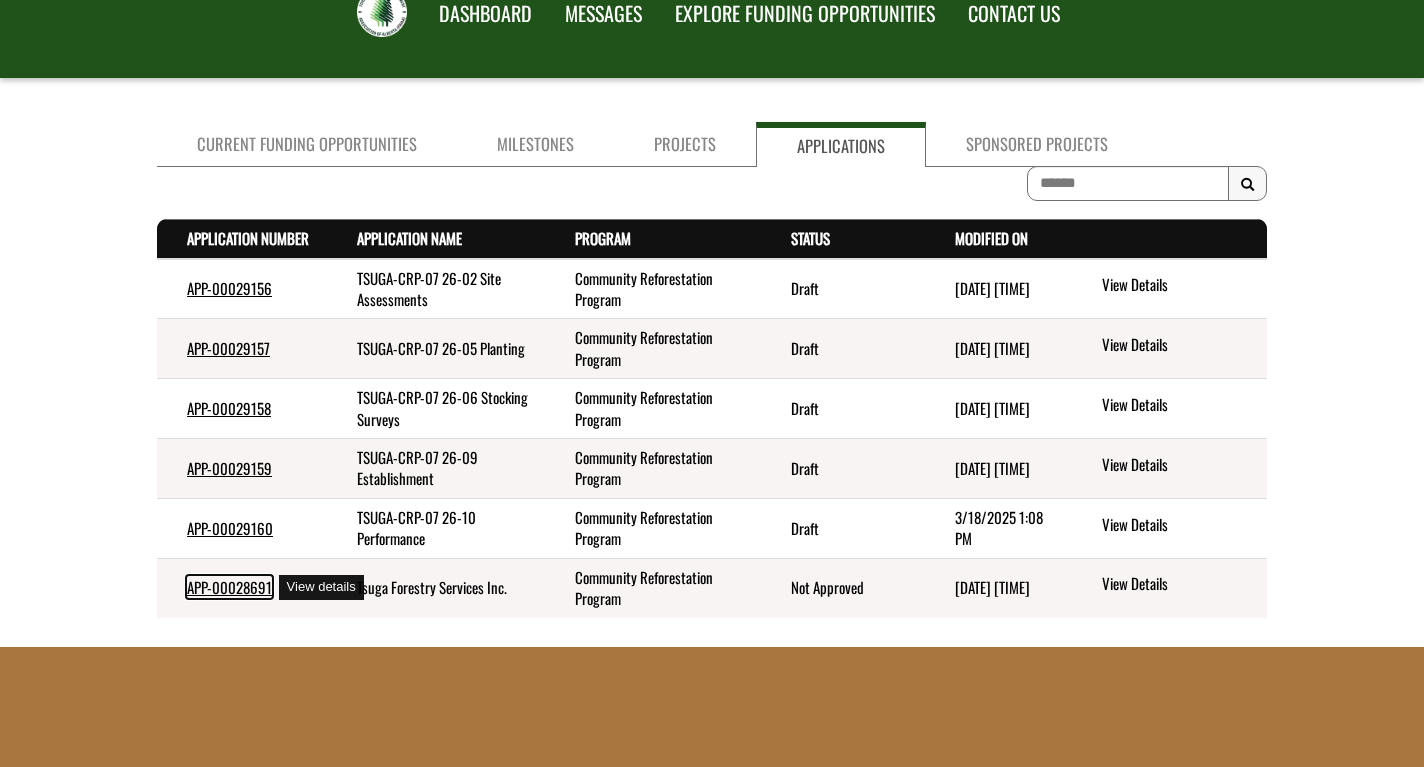 click on "APP-00028691" at bounding box center (229, 587) 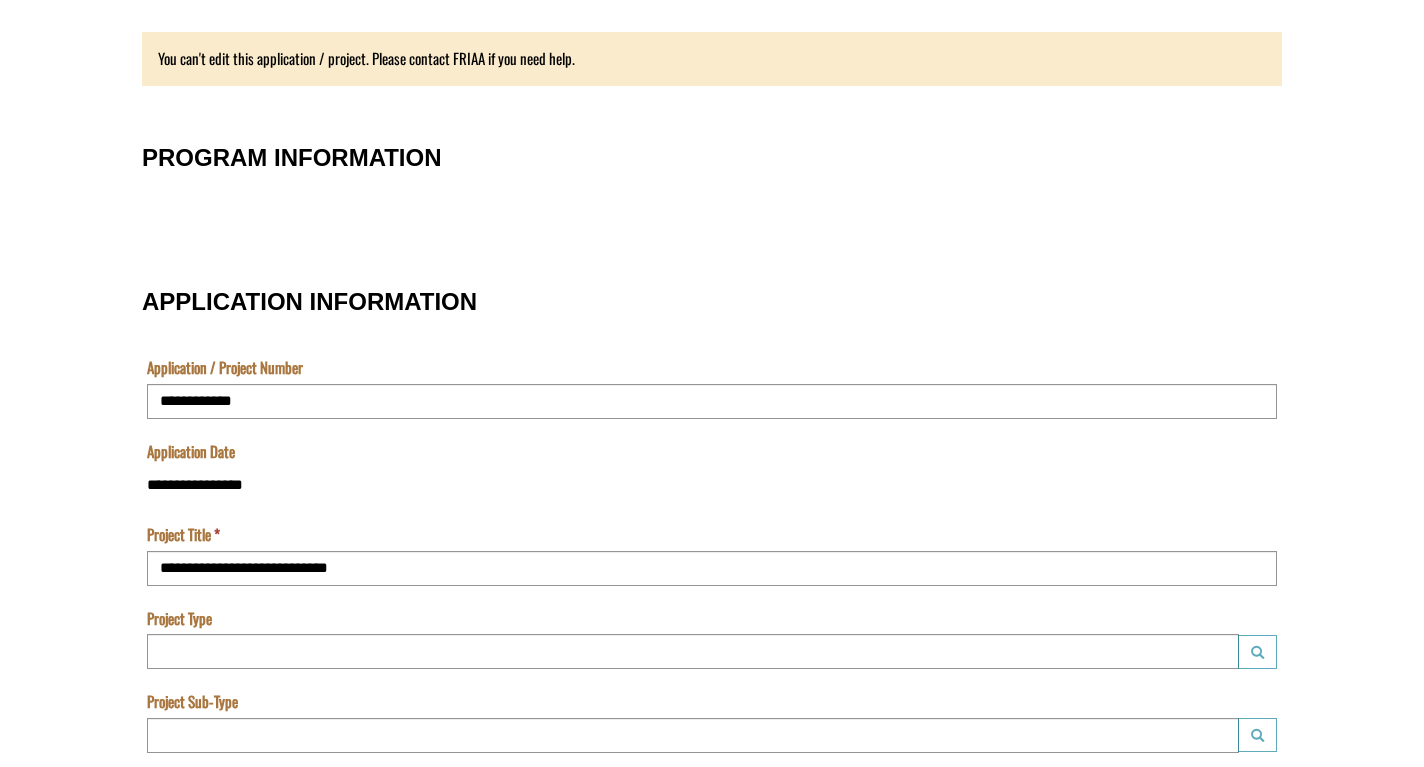 scroll, scrollTop: 0, scrollLeft: 0, axis: both 